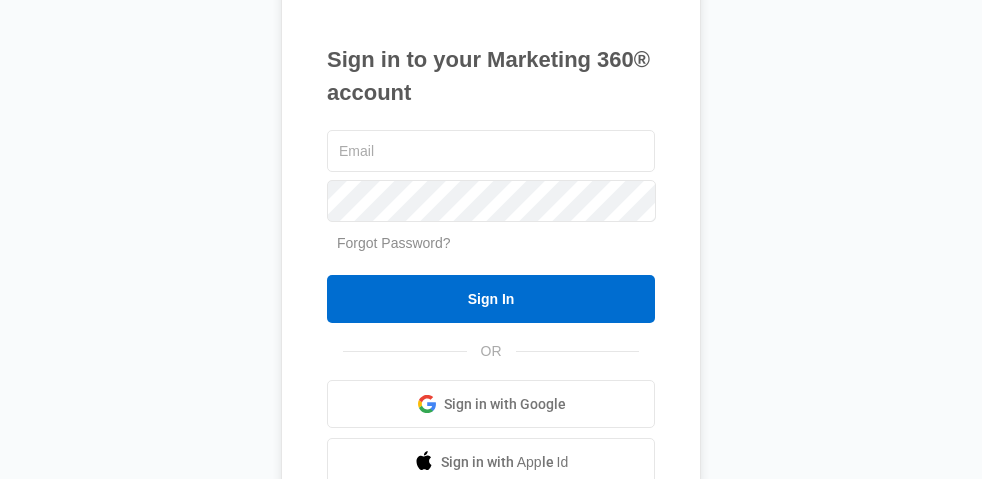 scroll, scrollTop: 0, scrollLeft: 0, axis: both 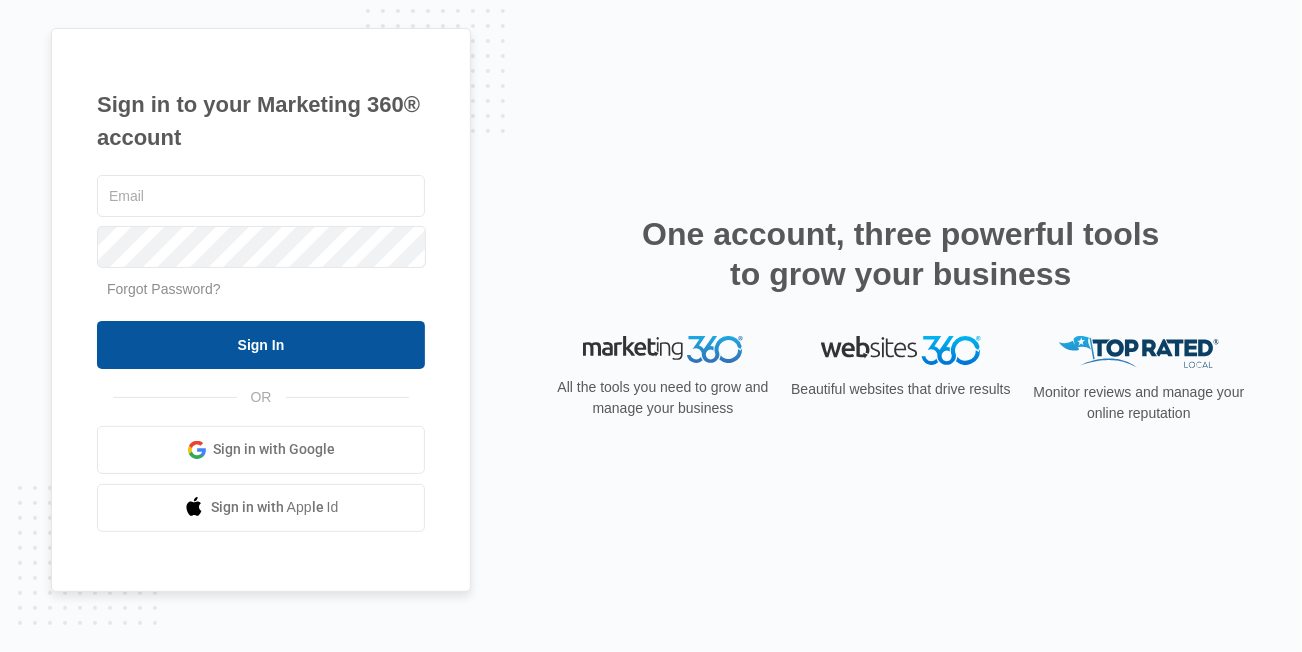type on "[EMAIL]" 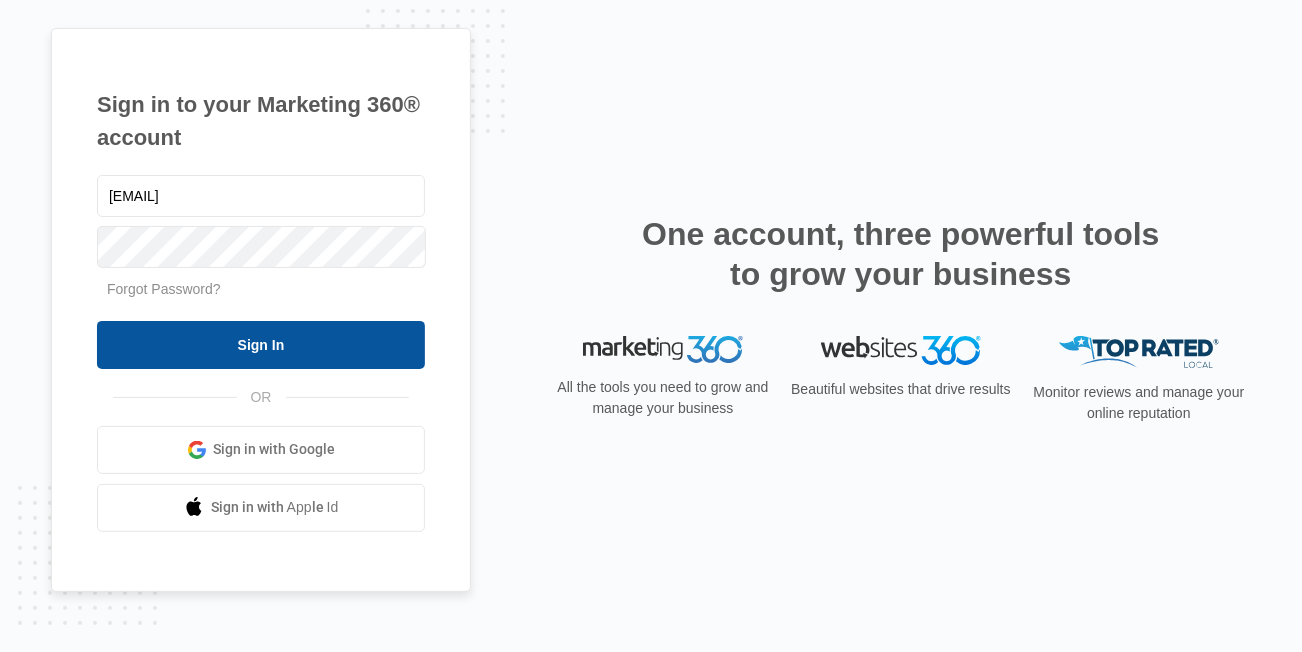 click on "Sign In" at bounding box center (261, 345) 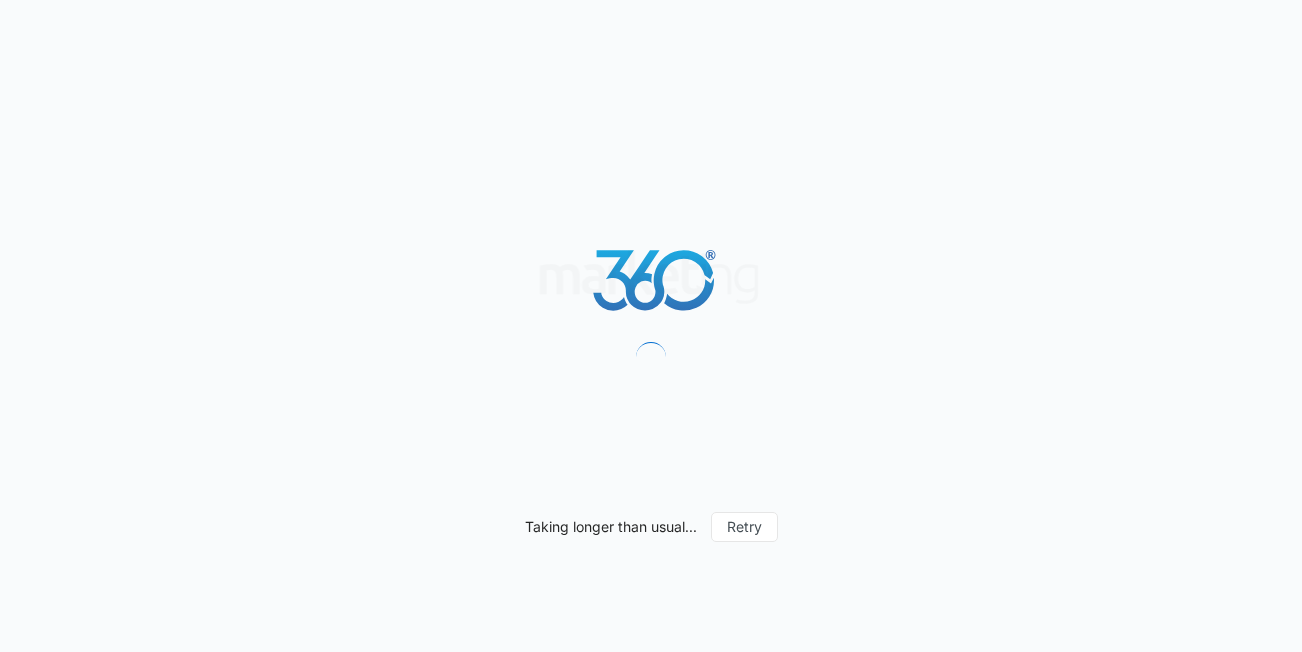 scroll, scrollTop: 0, scrollLeft: 0, axis: both 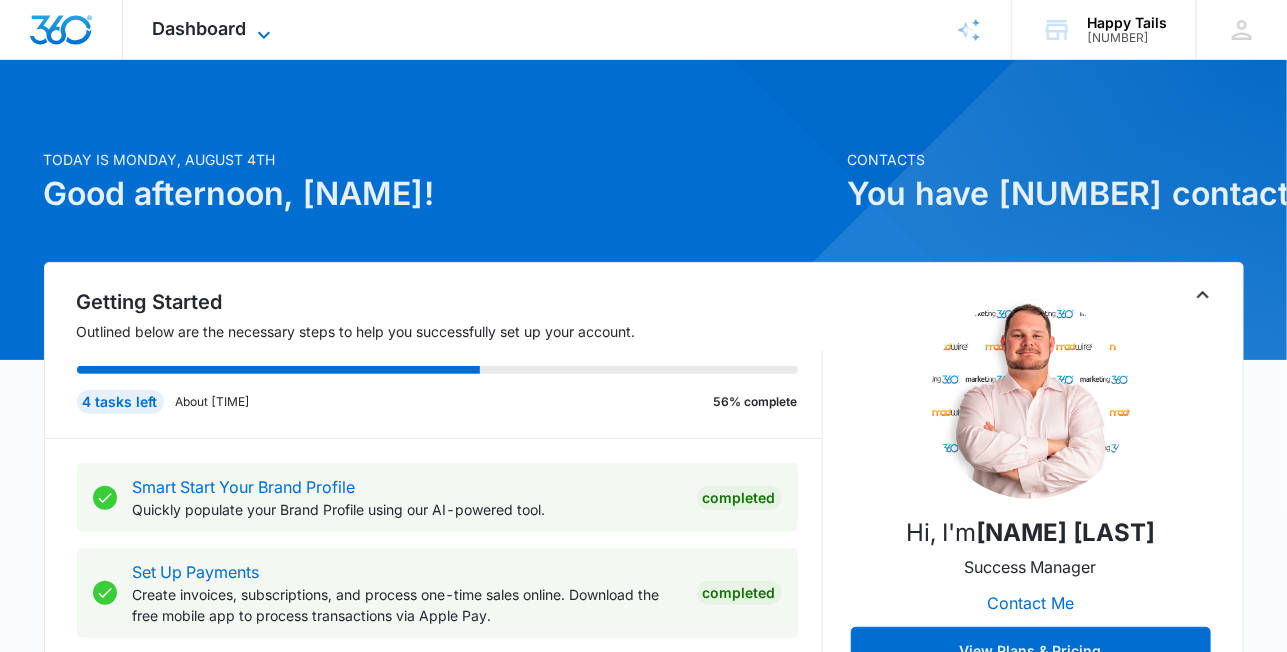 click on "Dashboard" at bounding box center [200, 28] 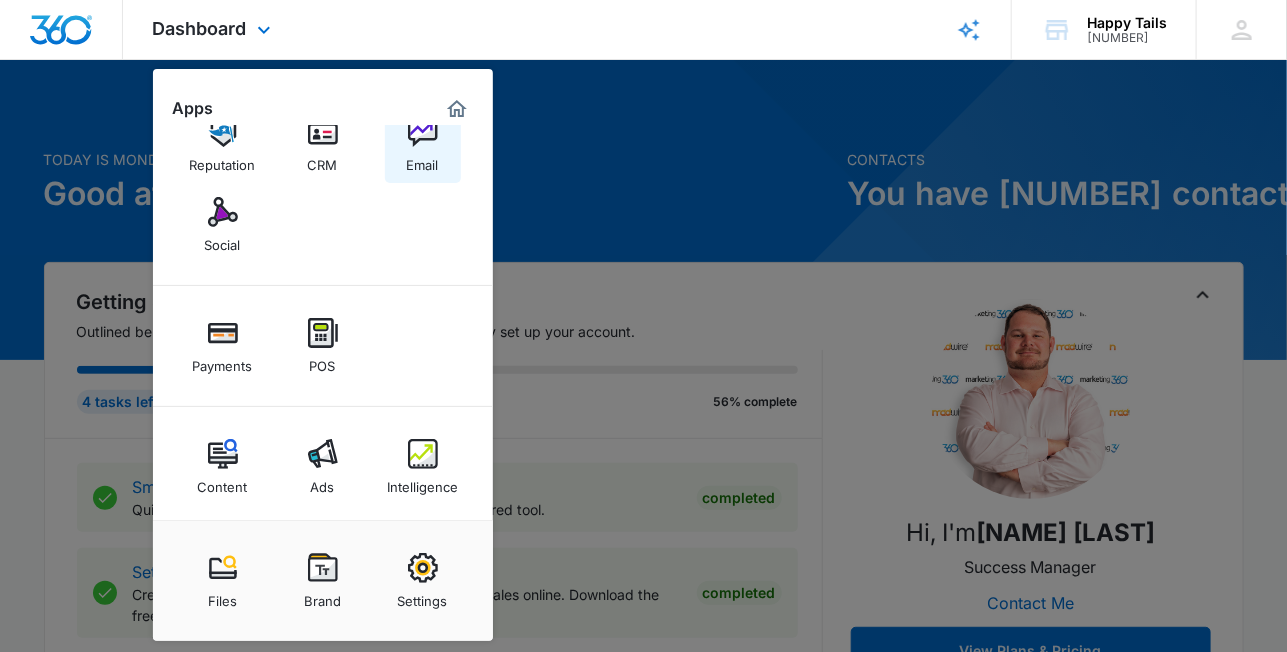 scroll, scrollTop: 46, scrollLeft: 0, axis: vertical 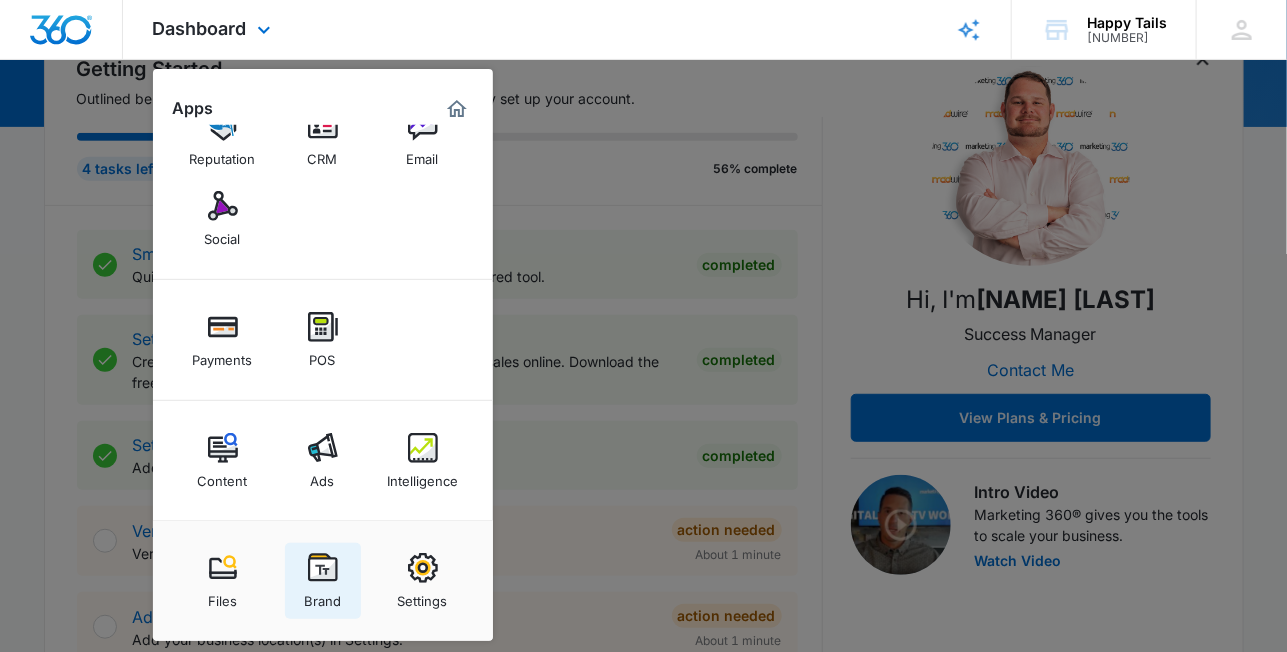 click at bounding box center (323, 568) 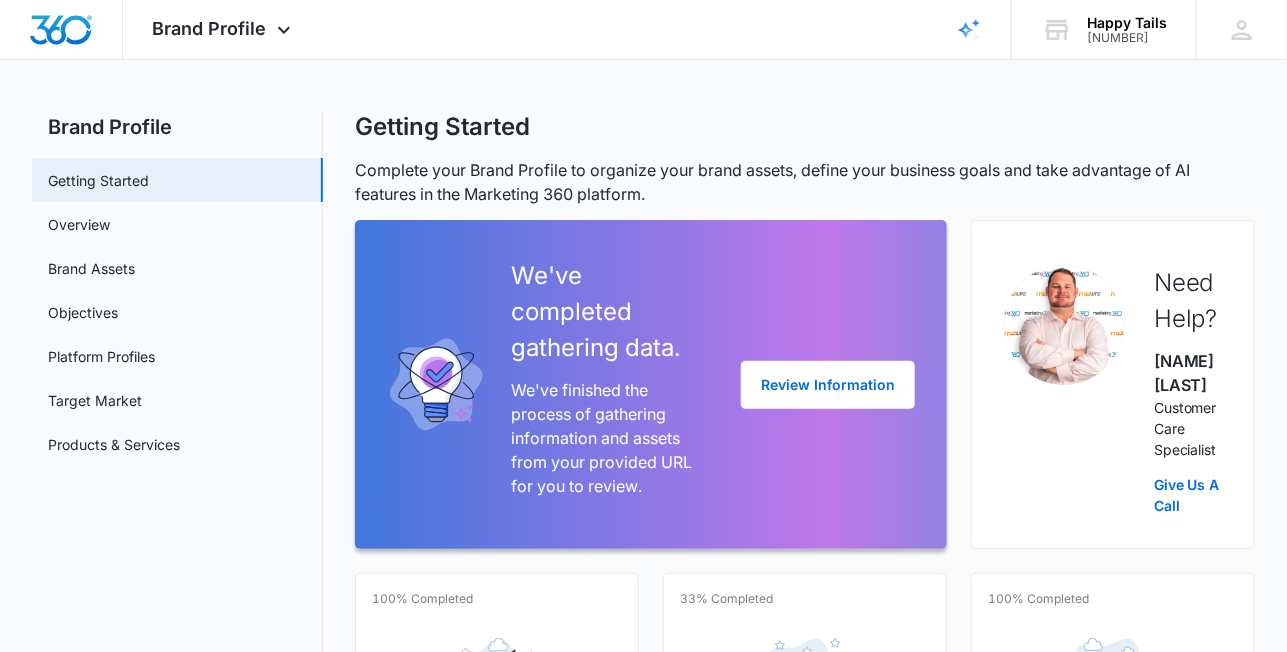 scroll, scrollTop: 0, scrollLeft: 0, axis: both 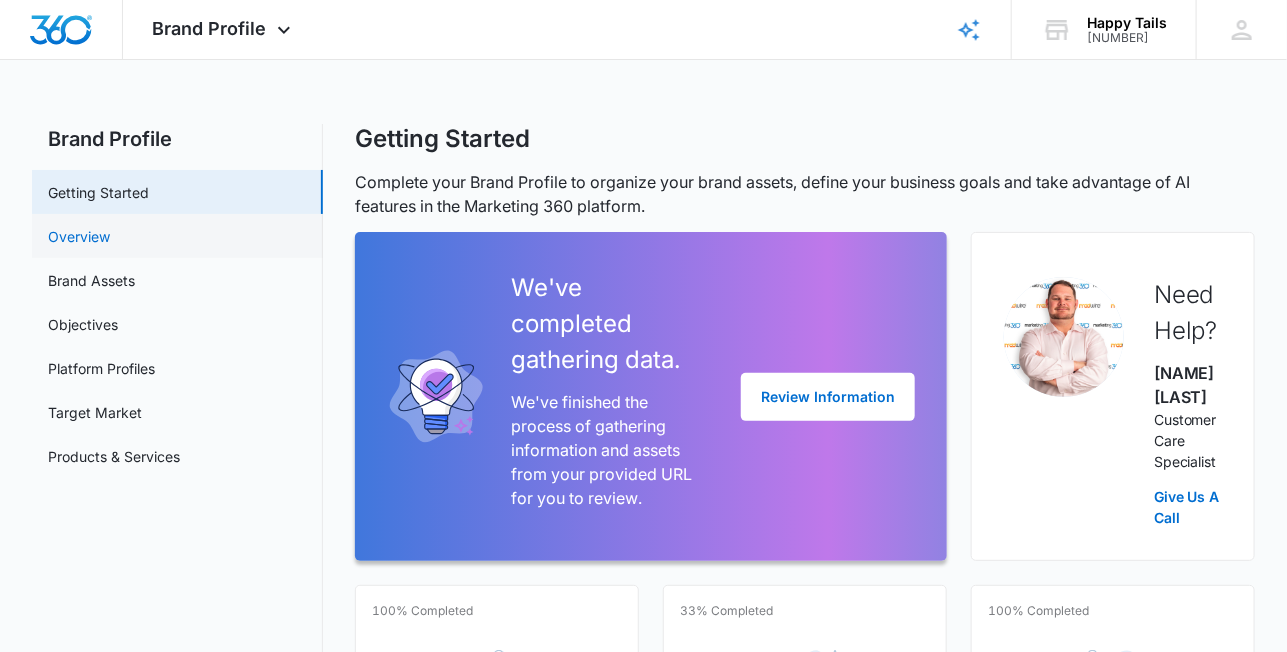 click on "Overview" at bounding box center [79, 236] 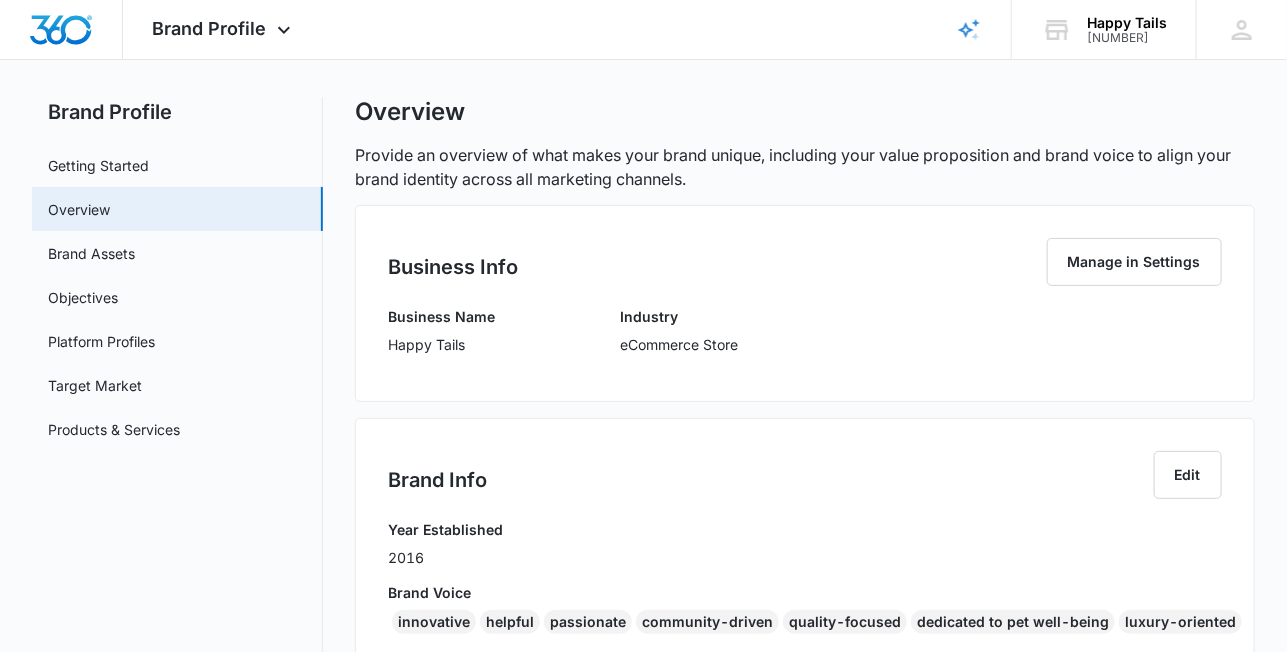 scroll, scrollTop: 0, scrollLeft: 0, axis: both 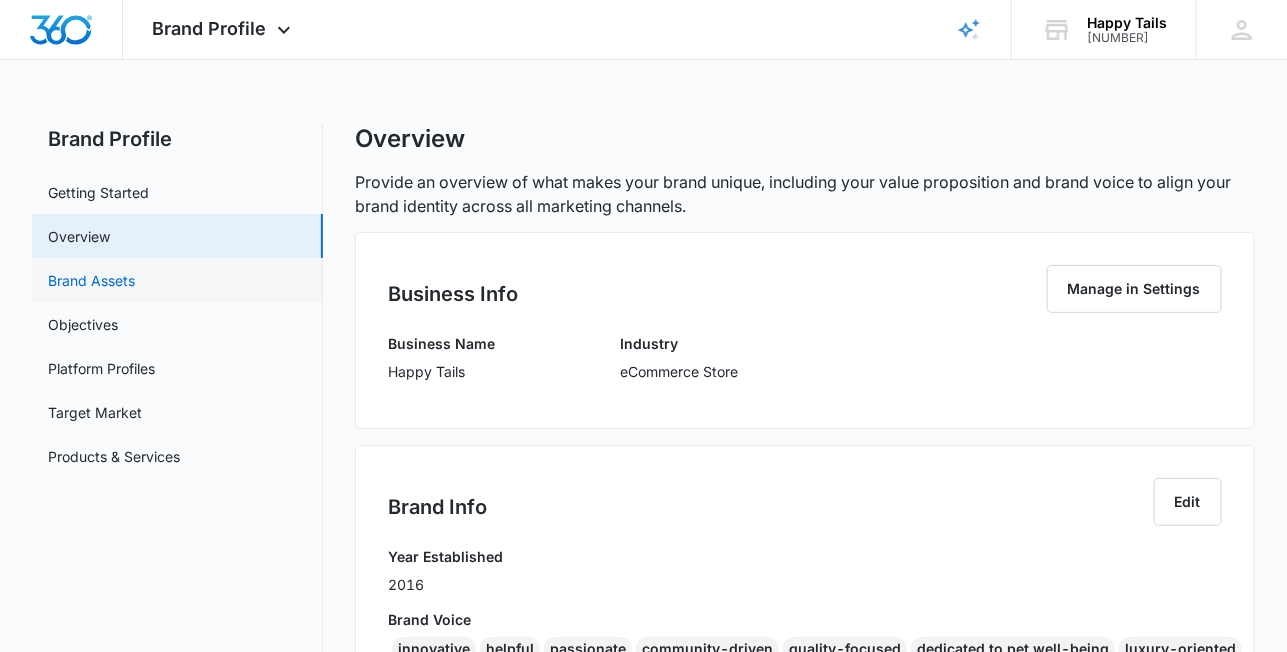 click on "Brand Assets" at bounding box center [91, 280] 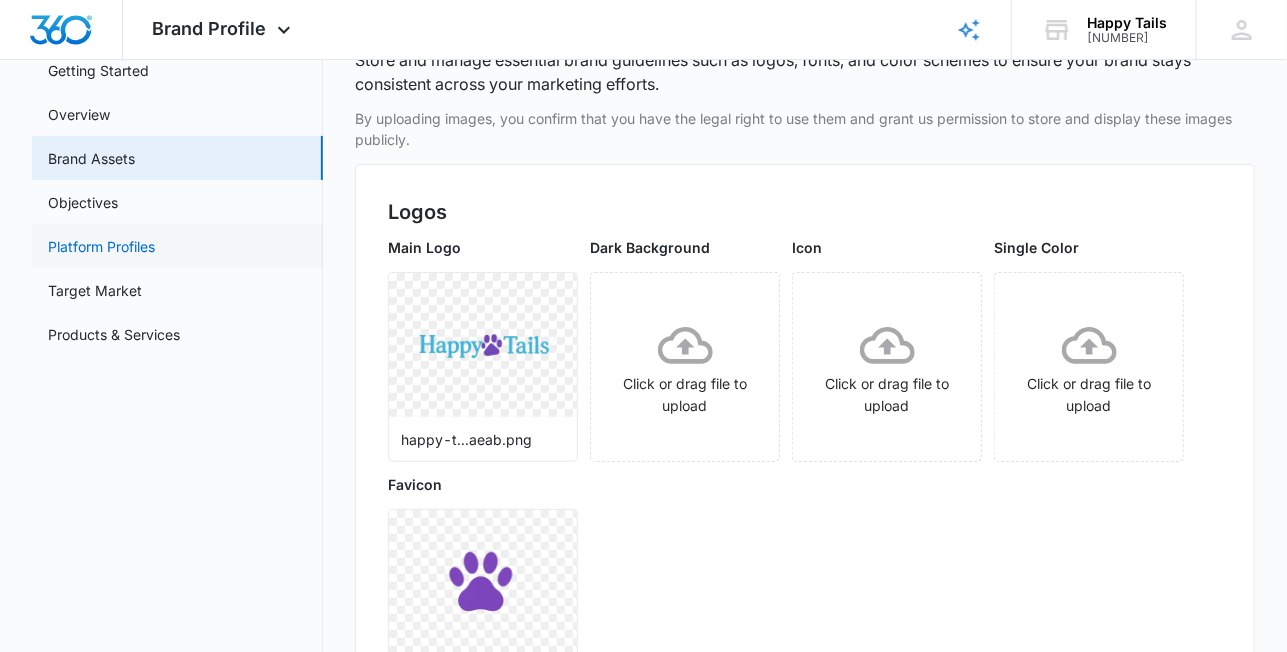 scroll, scrollTop: 133, scrollLeft: 0, axis: vertical 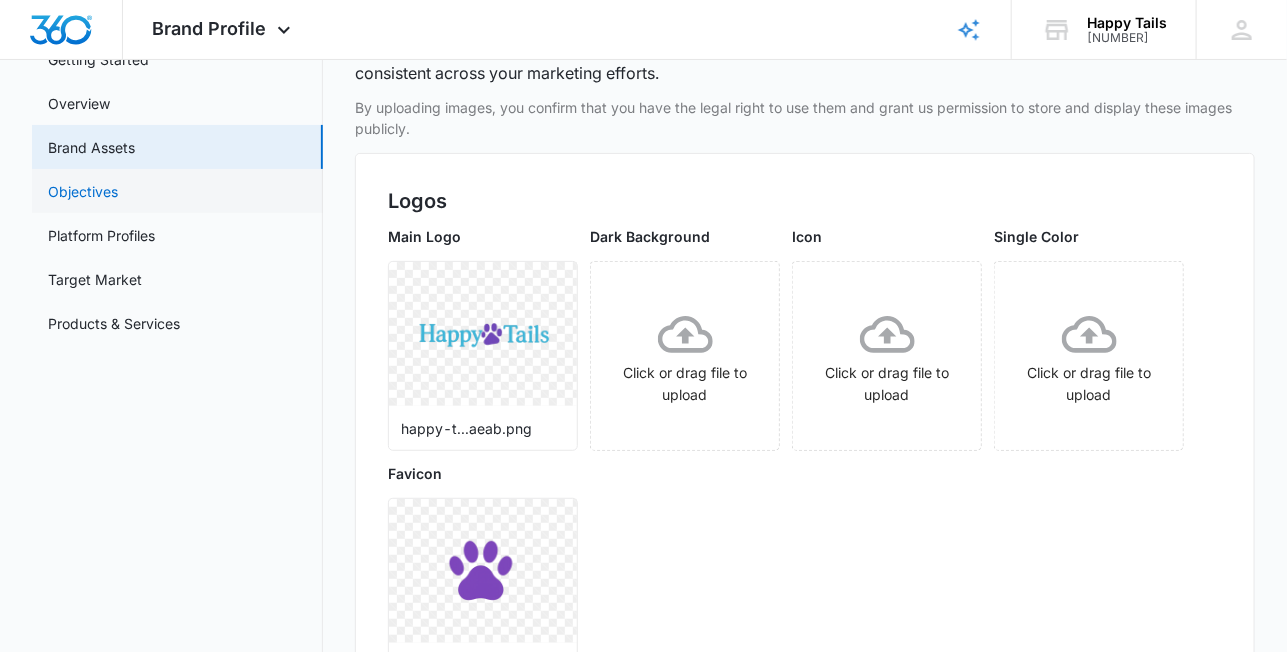click on "Objectives" at bounding box center (83, 191) 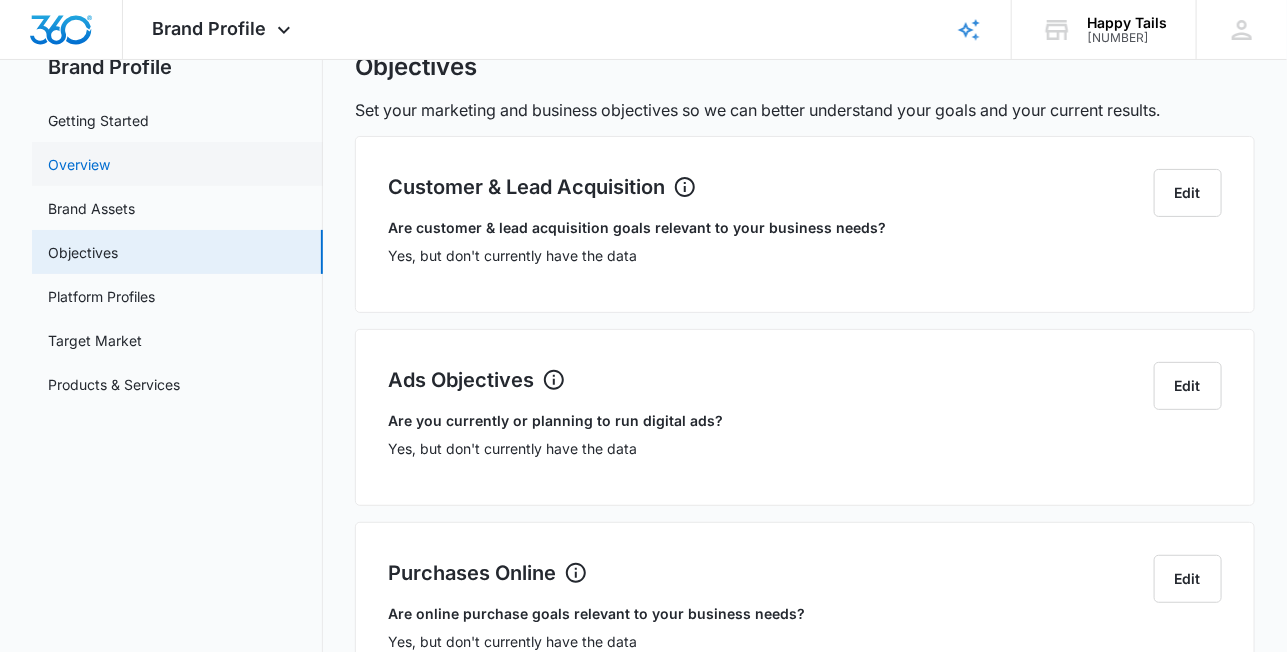 scroll, scrollTop: 99, scrollLeft: 0, axis: vertical 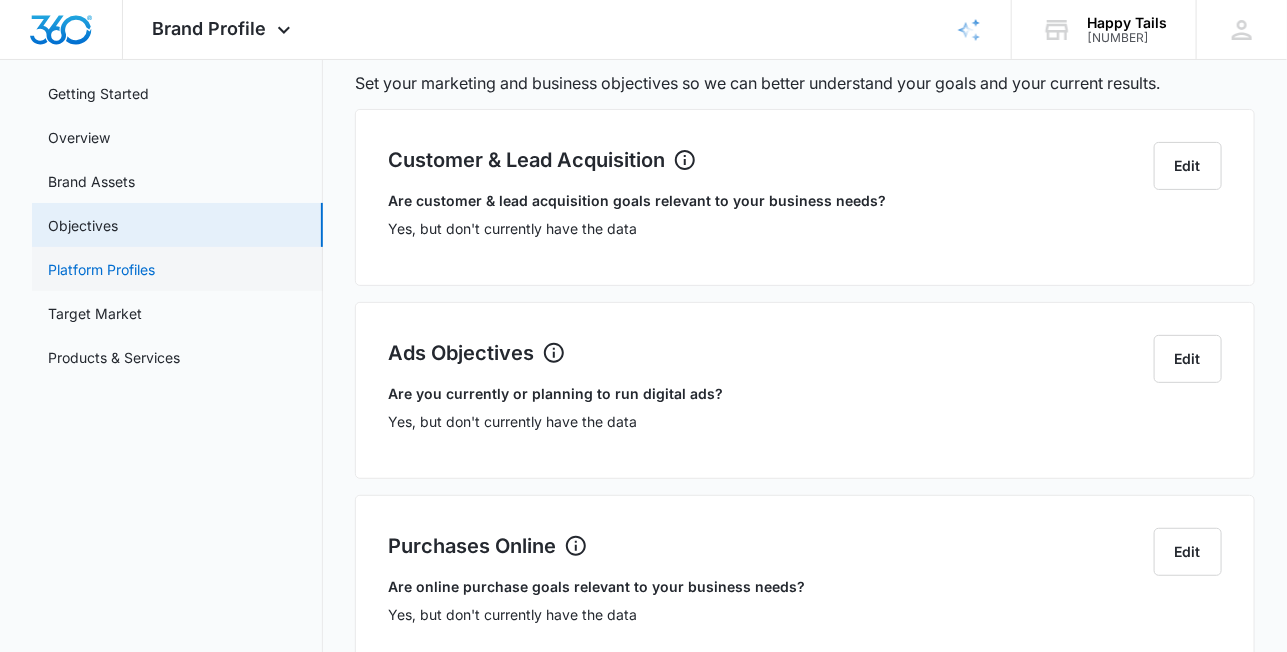 click on "Platform Profiles" at bounding box center (101, 269) 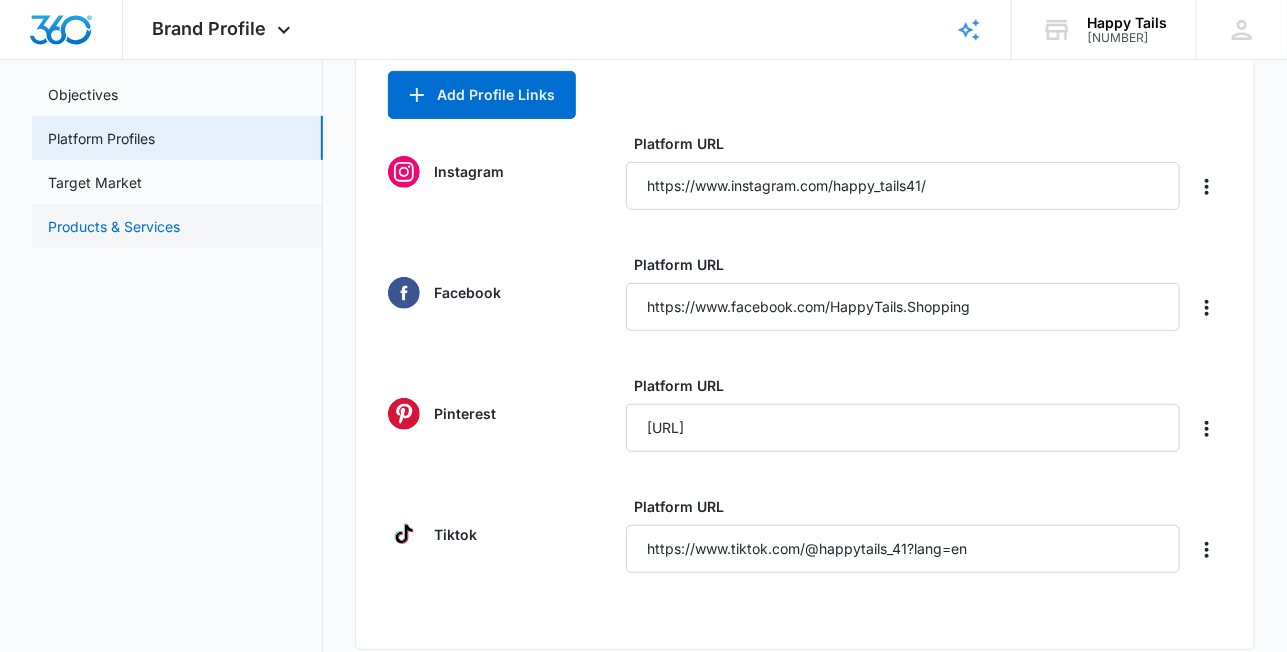 scroll, scrollTop: 266, scrollLeft: 0, axis: vertical 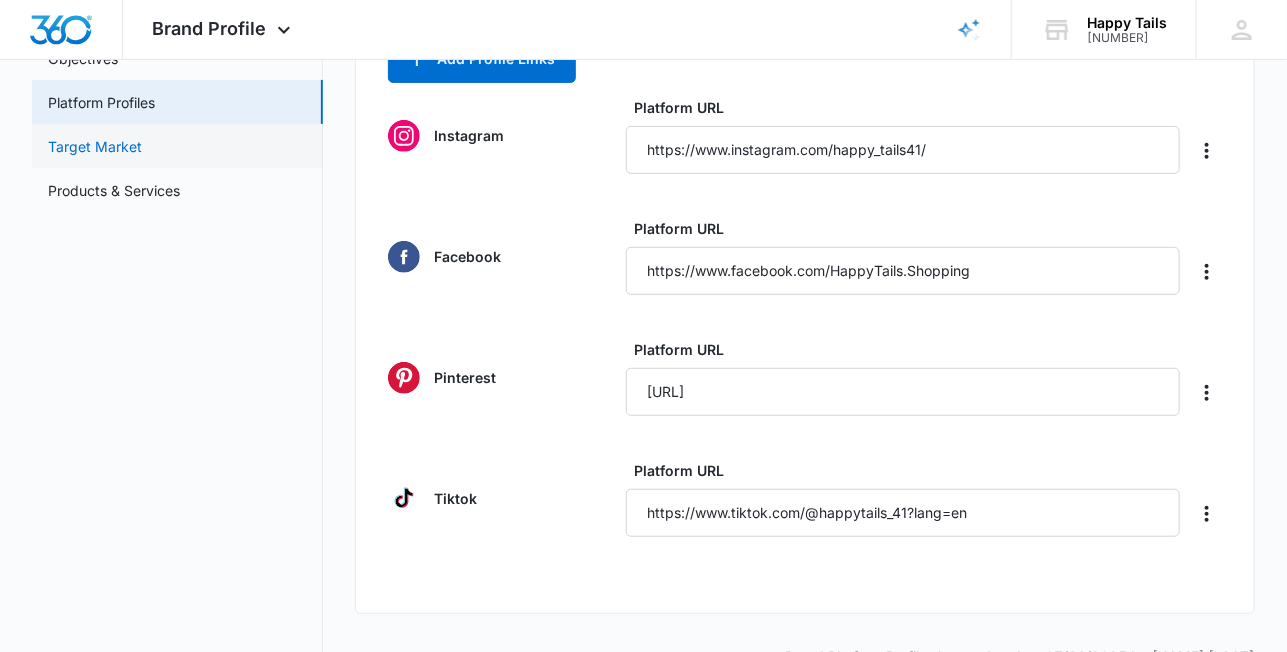 click on "Target Market" at bounding box center (95, 146) 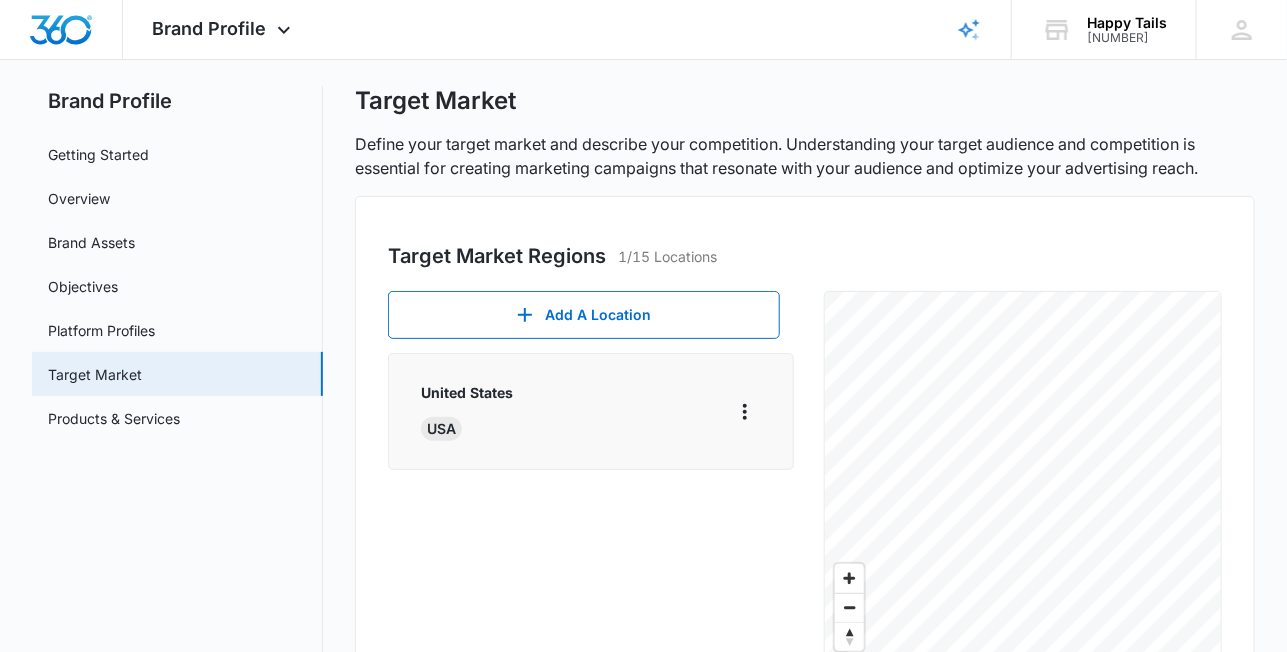 scroll, scrollTop: 133, scrollLeft: 0, axis: vertical 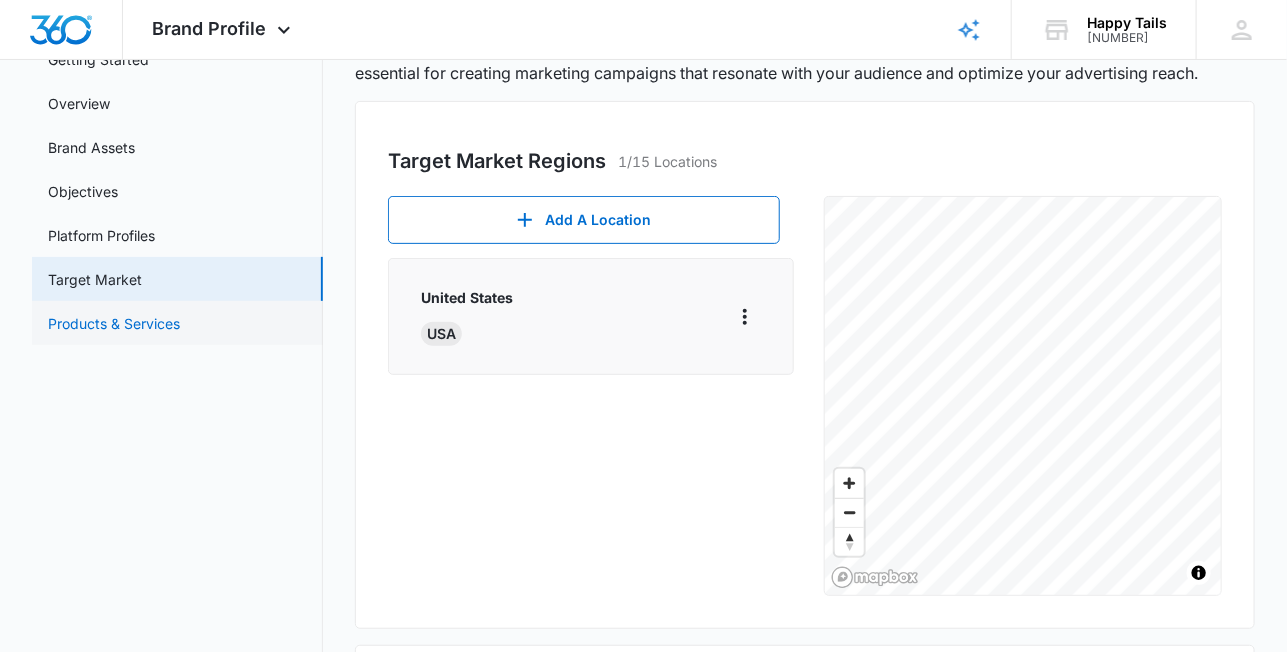 click on "Products & Services" at bounding box center [114, 323] 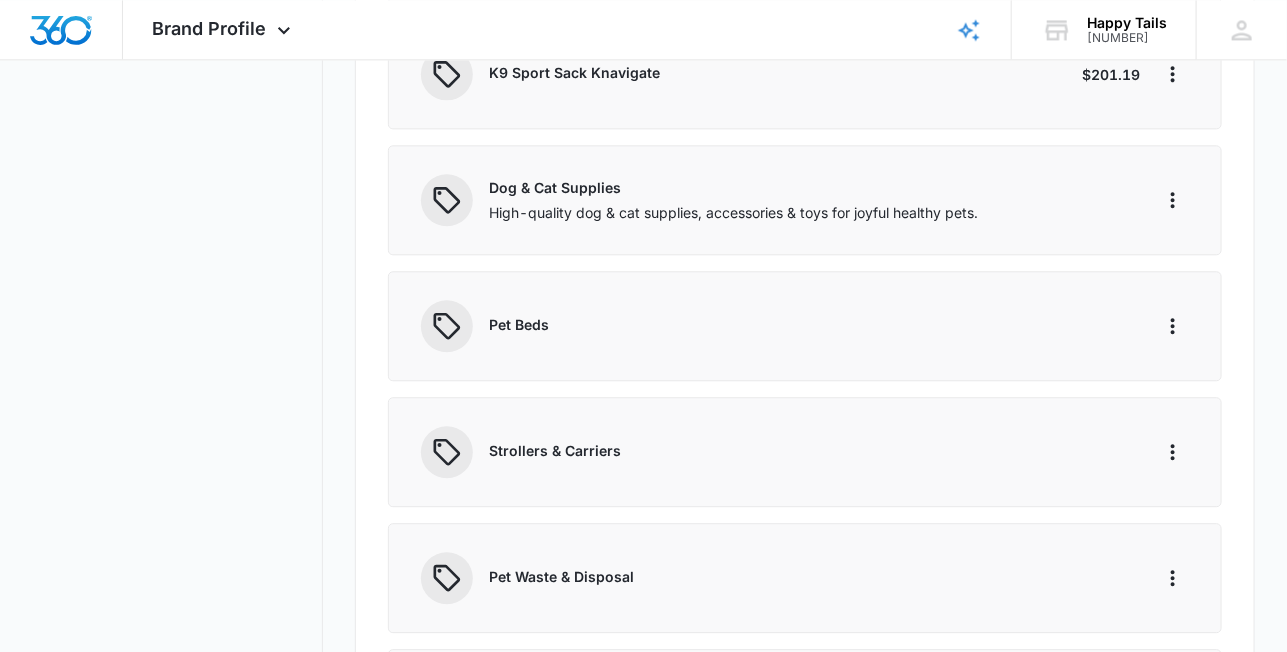 scroll, scrollTop: 1600, scrollLeft: 0, axis: vertical 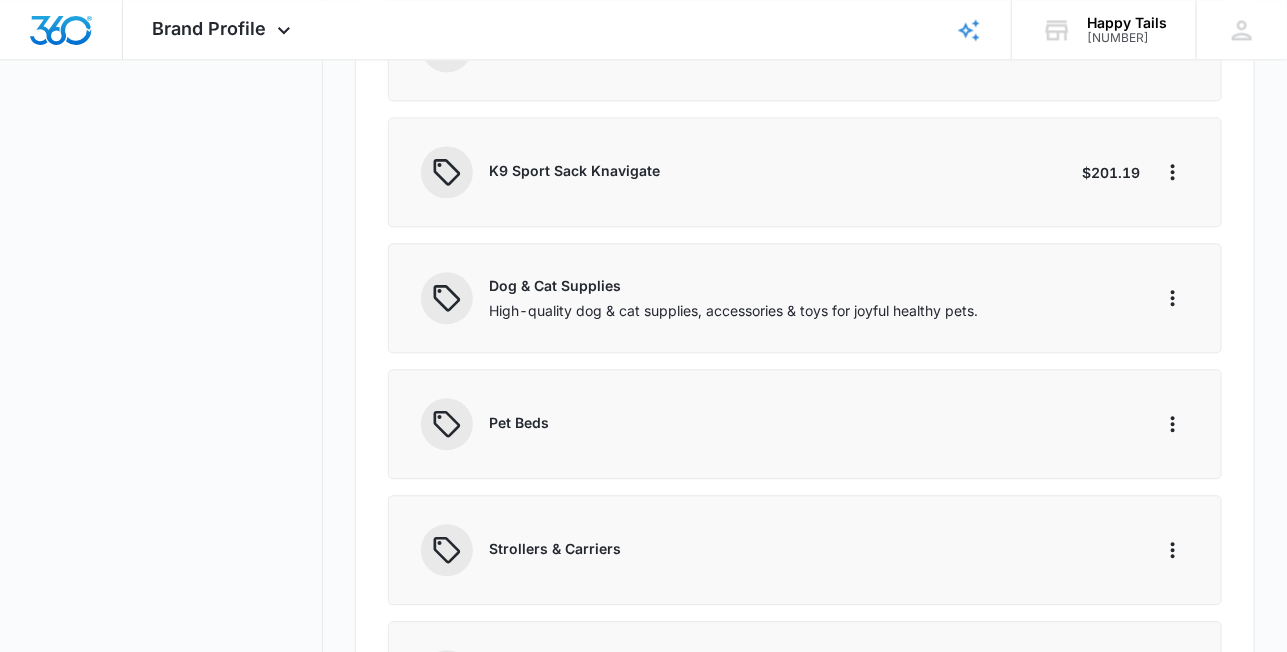 click on "Dog & Cat Supplies" at bounding box center [807, 285] 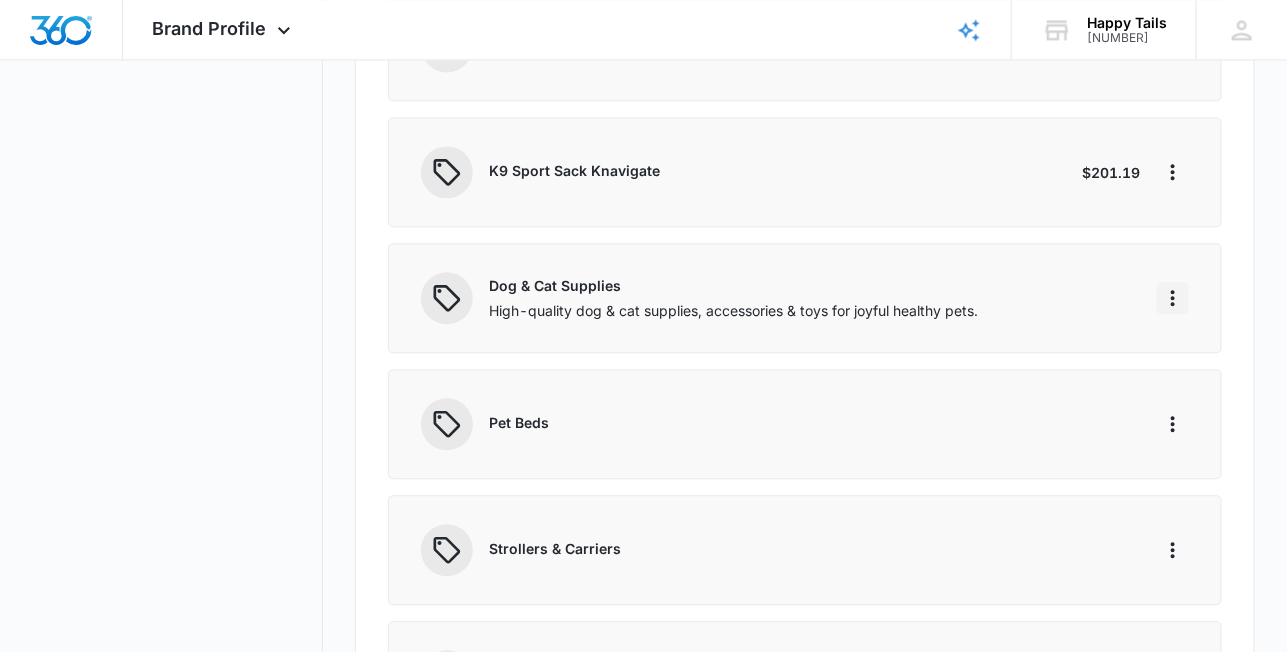 click 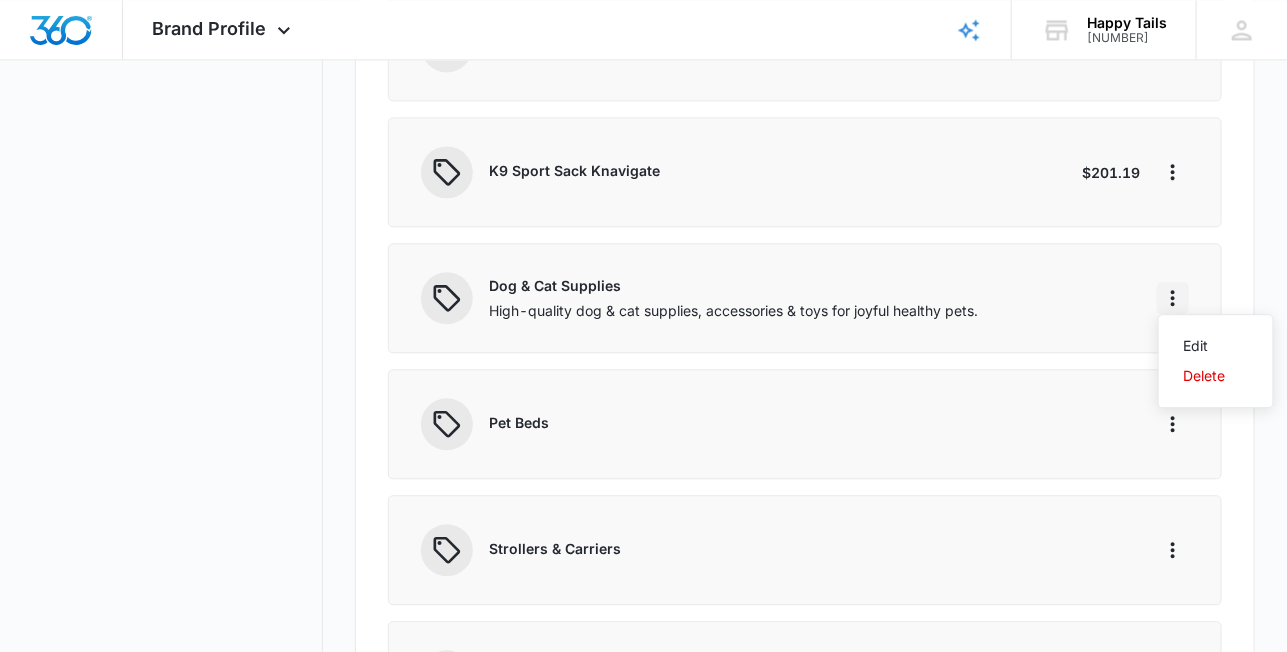 click 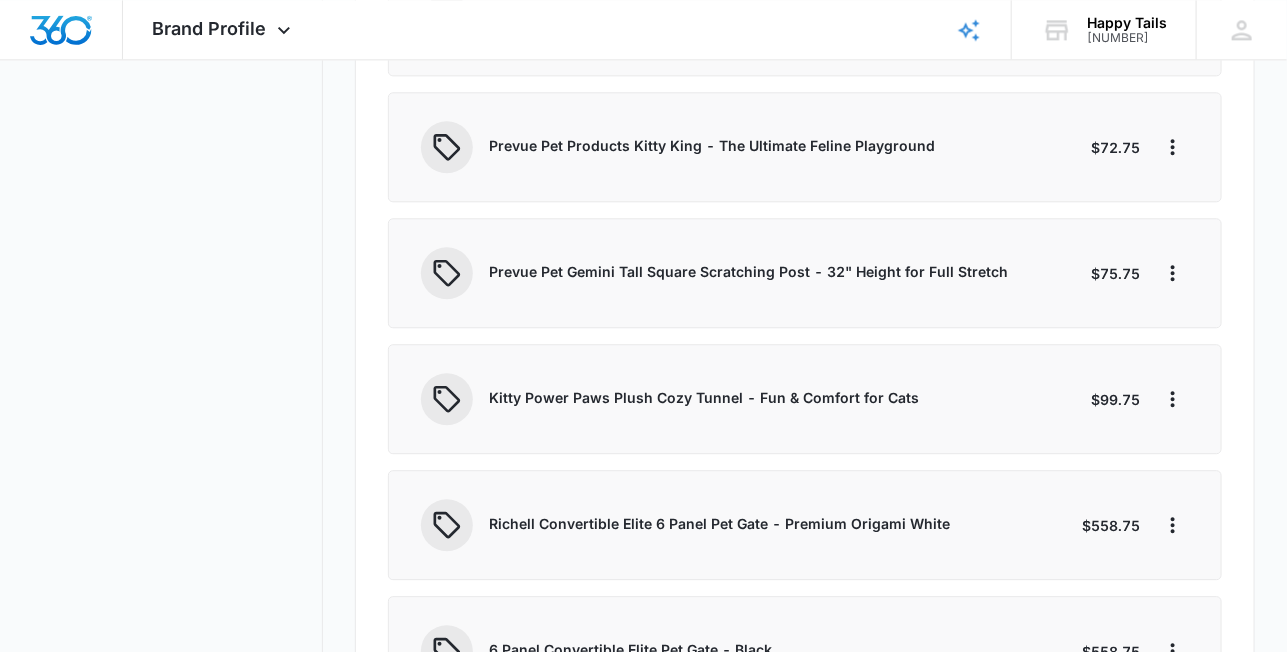 scroll, scrollTop: 10184, scrollLeft: 0, axis: vertical 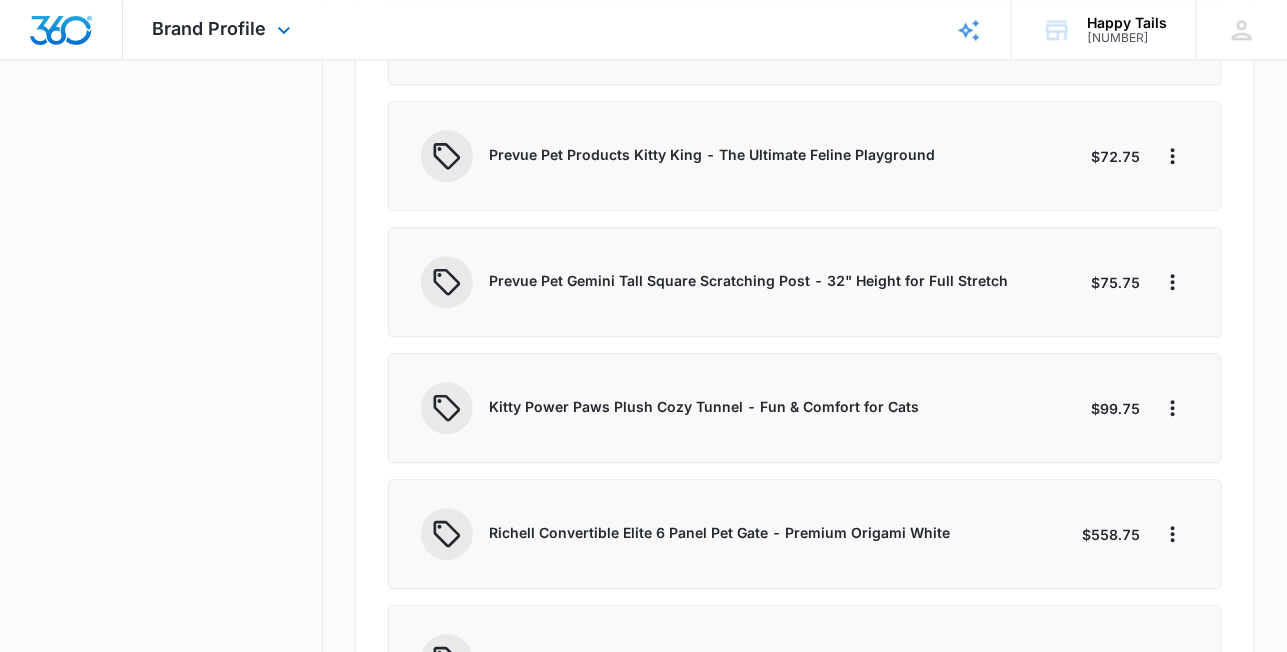 click 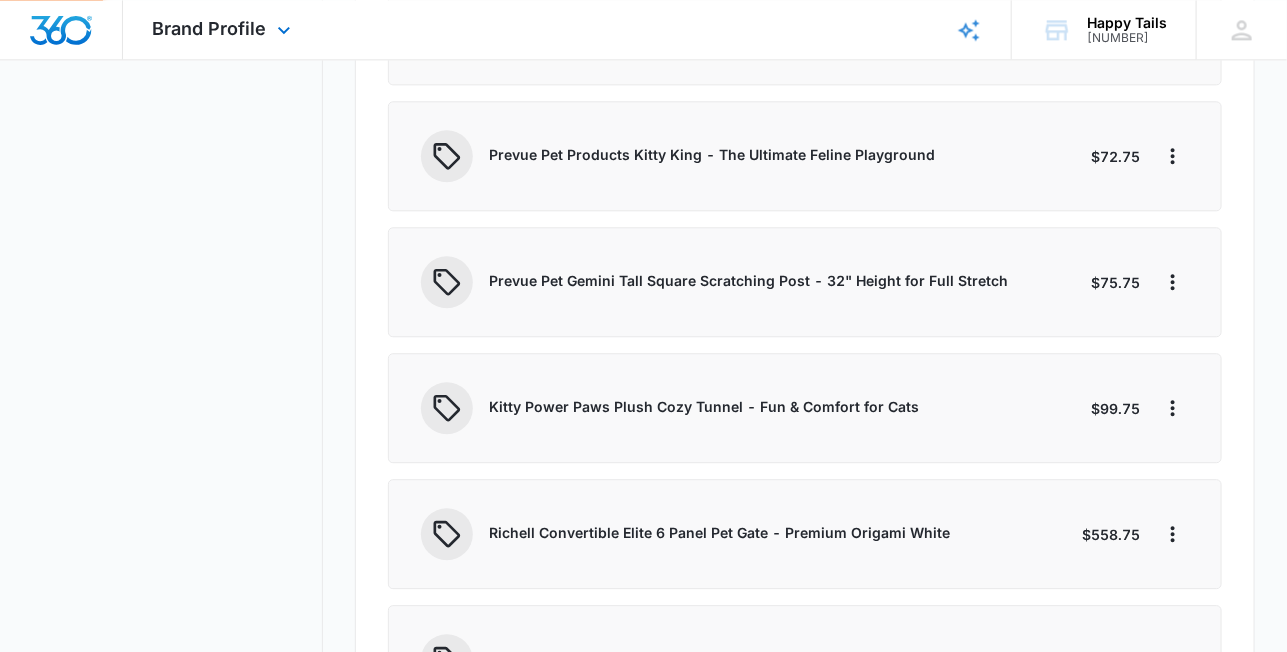 scroll, scrollTop: 0, scrollLeft: 0, axis: both 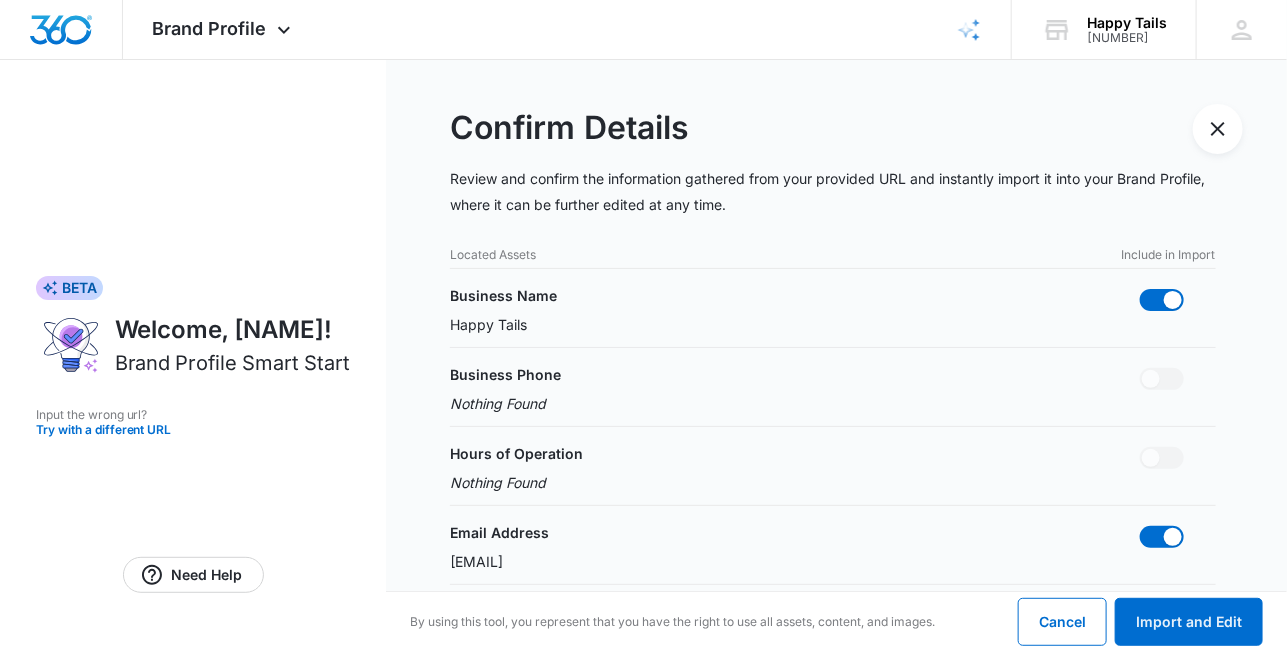 click on "Business Phone Nothing Found" at bounding box center [833, 389] 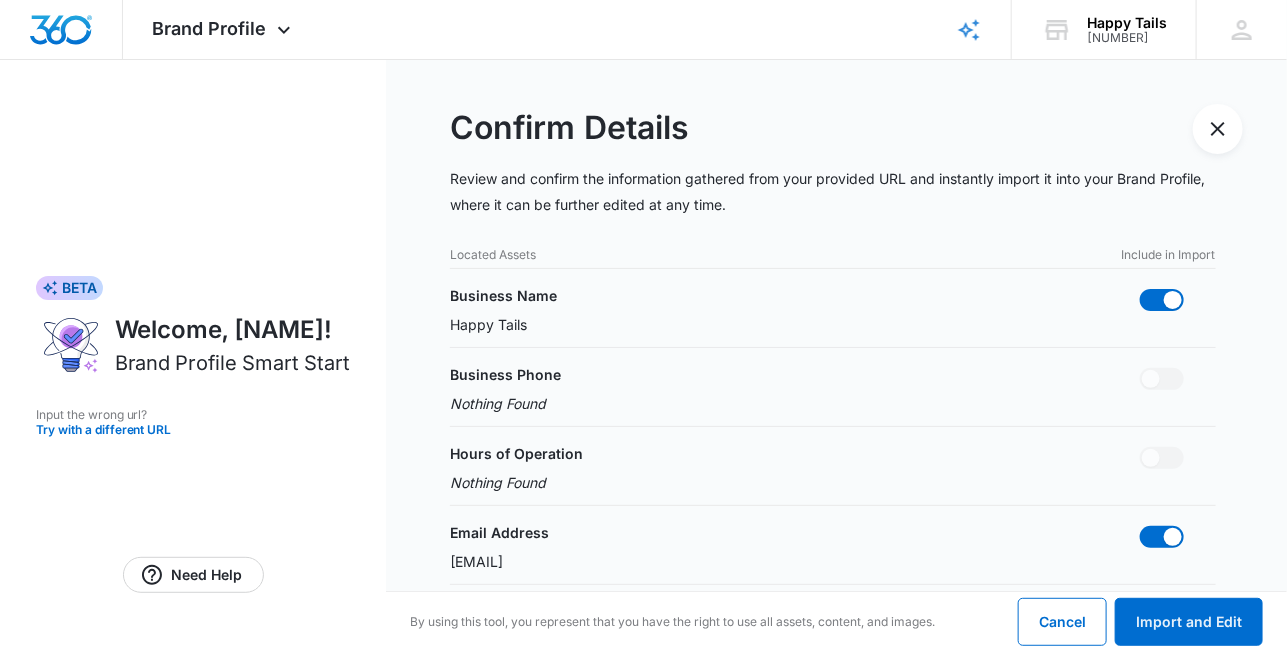 click on "Nothing Found" at bounding box center [498, 403] 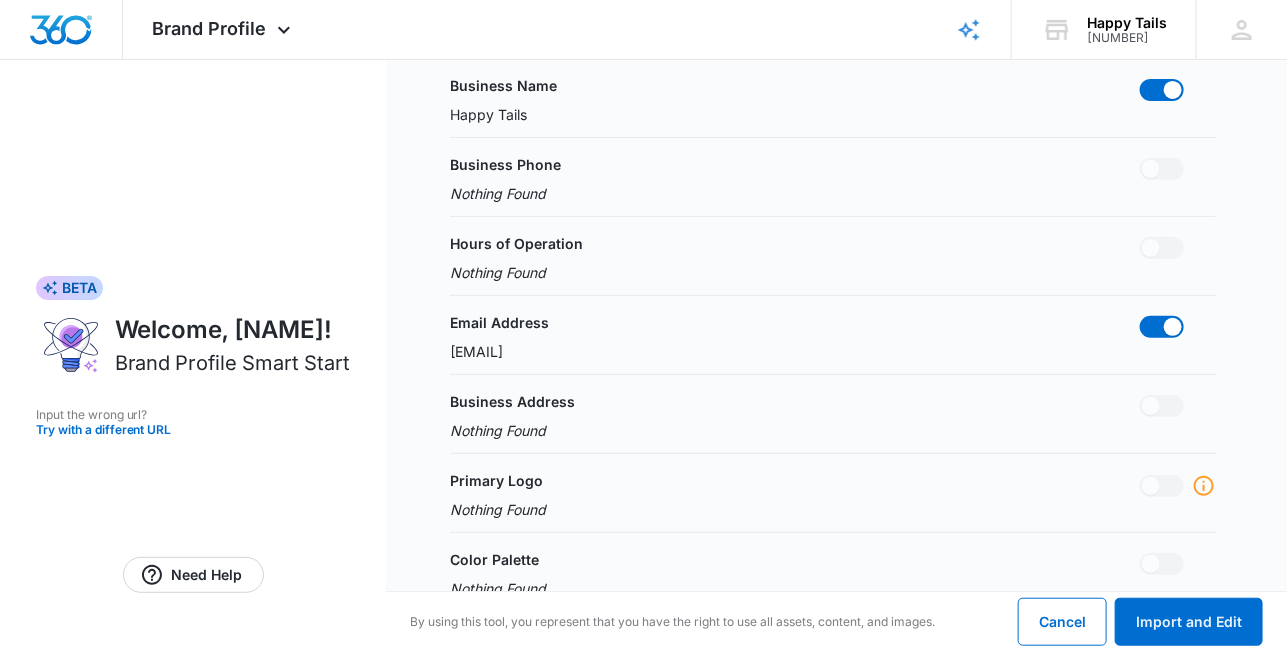 scroll, scrollTop: 200, scrollLeft: 0, axis: vertical 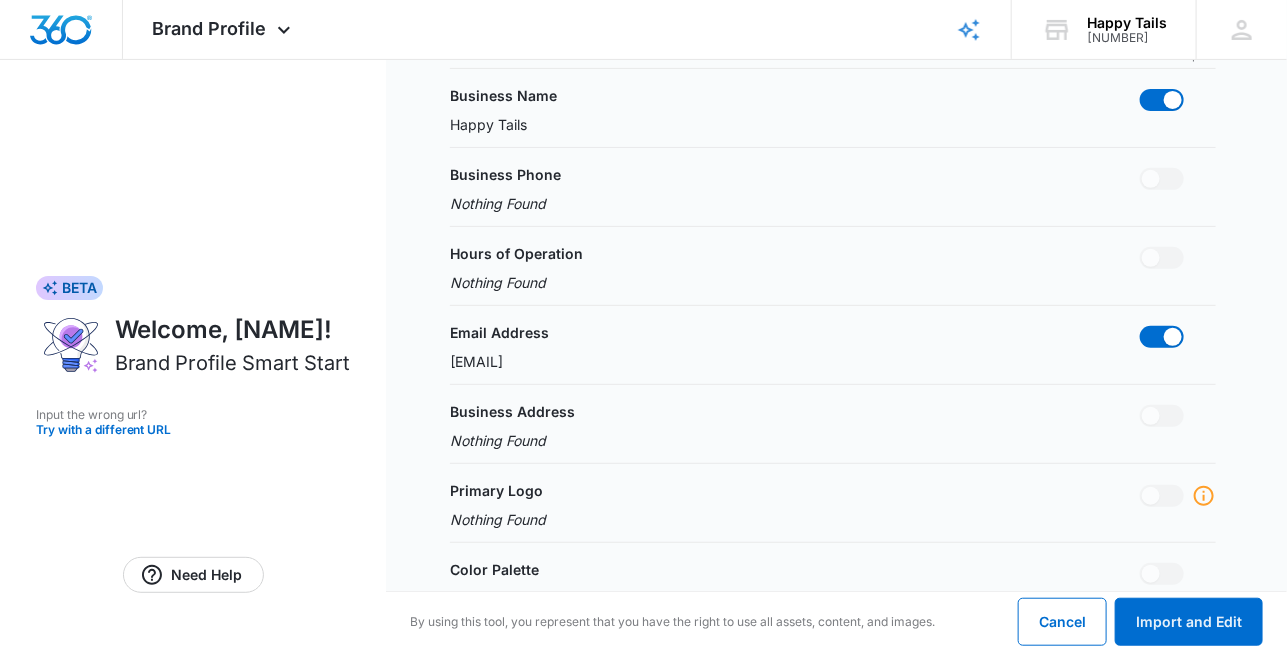 click on "Located Assets Include in Import Business Name Happy Tails Business Phone Nothing Found Hours of Operation Nothing Found Email Address [EMAIL] Business Address Nothing Found Primary Logo Nothing Found Color Palette Nothing Found Brand Slogan Healthy Pets, Happy Lives Products & Services Pet Beds Strollers & Carriers Pet Waste & Disposal Pet Bowls & Feeders Flea & Tick Pet First Aid Grooming Essentials Pet Fountains Pet Cameras Pet Gates & Containment Pet Supplements Cat Treats Cat Furniture Cat Toys & Playtime Dog Toys Dog Treats Pet Tracking Bark Control & Training Dog Car Seats & Travel Dog Crates Dog Steps & Ramps Dog Tie-Outs Harnesses, Leashes & Collars Adventure Gear for Dogs Dog & Cat Supplies Pet Supplies Dog Tracking Platform Profiles Instagram [URL] Facebook [URL] Pinterest [URL] TikTok [URL] Brand Images Passionate" at bounding box center (833, 937) 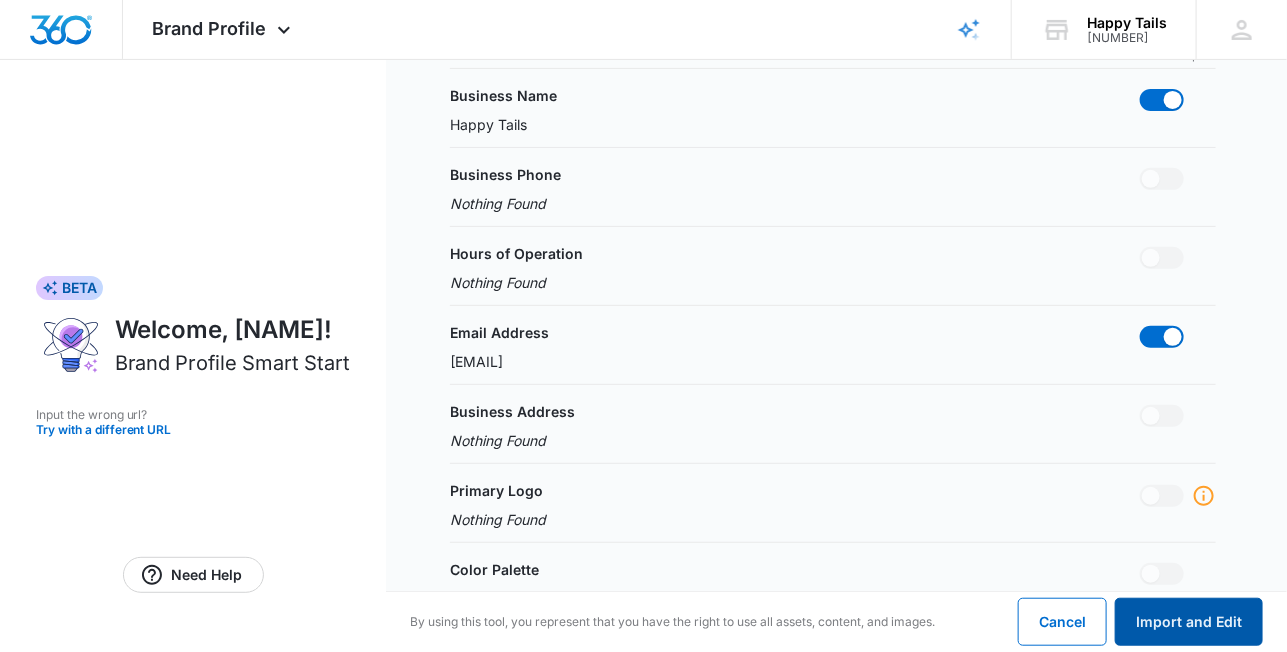click on "Import and Edit" at bounding box center [1189, 622] 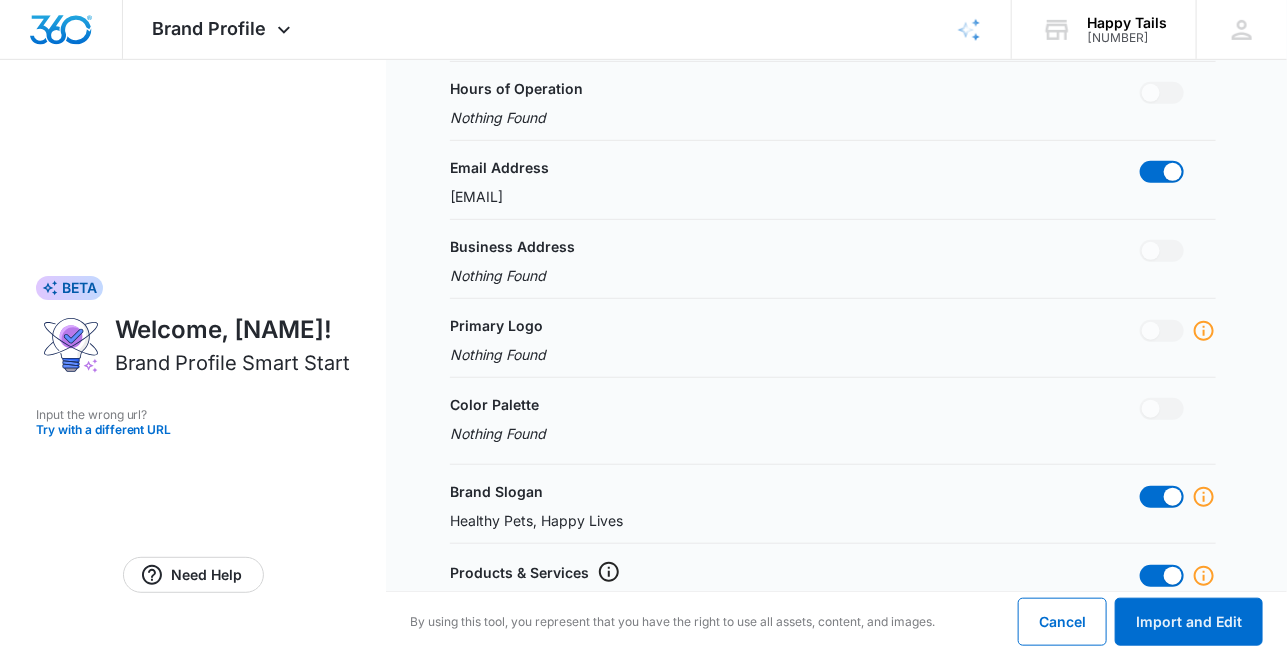 scroll, scrollTop: 327, scrollLeft: 0, axis: vertical 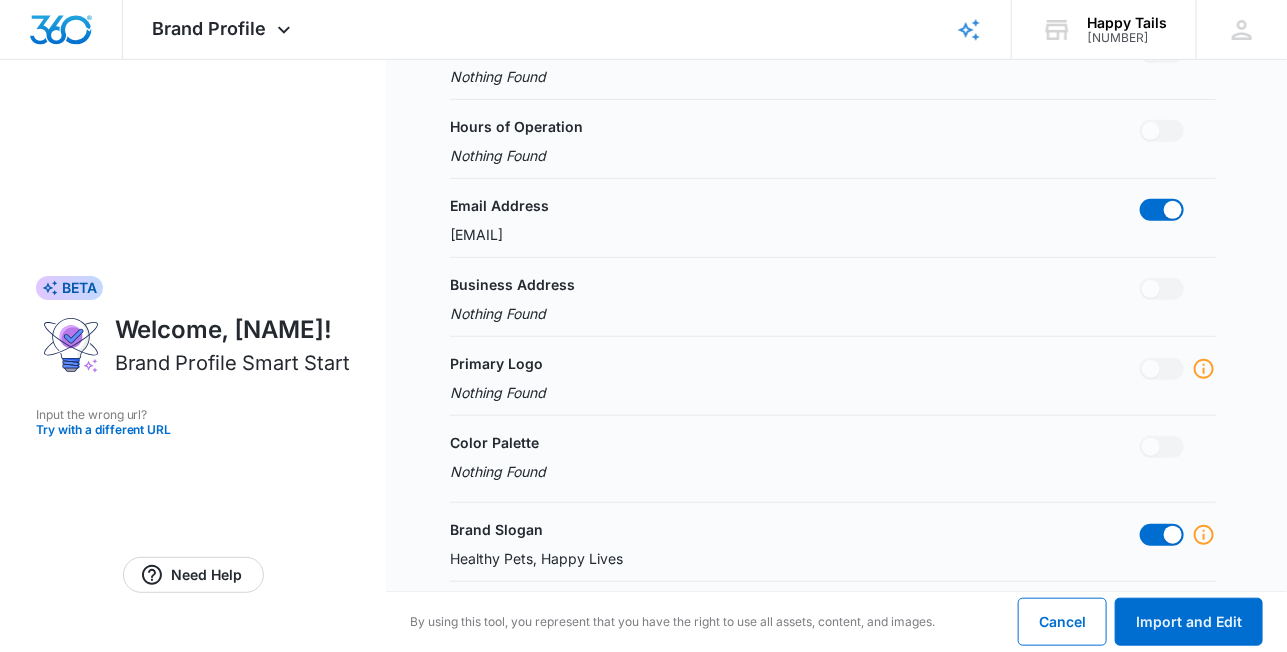 click on "Nothing Found" at bounding box center [498, 392] 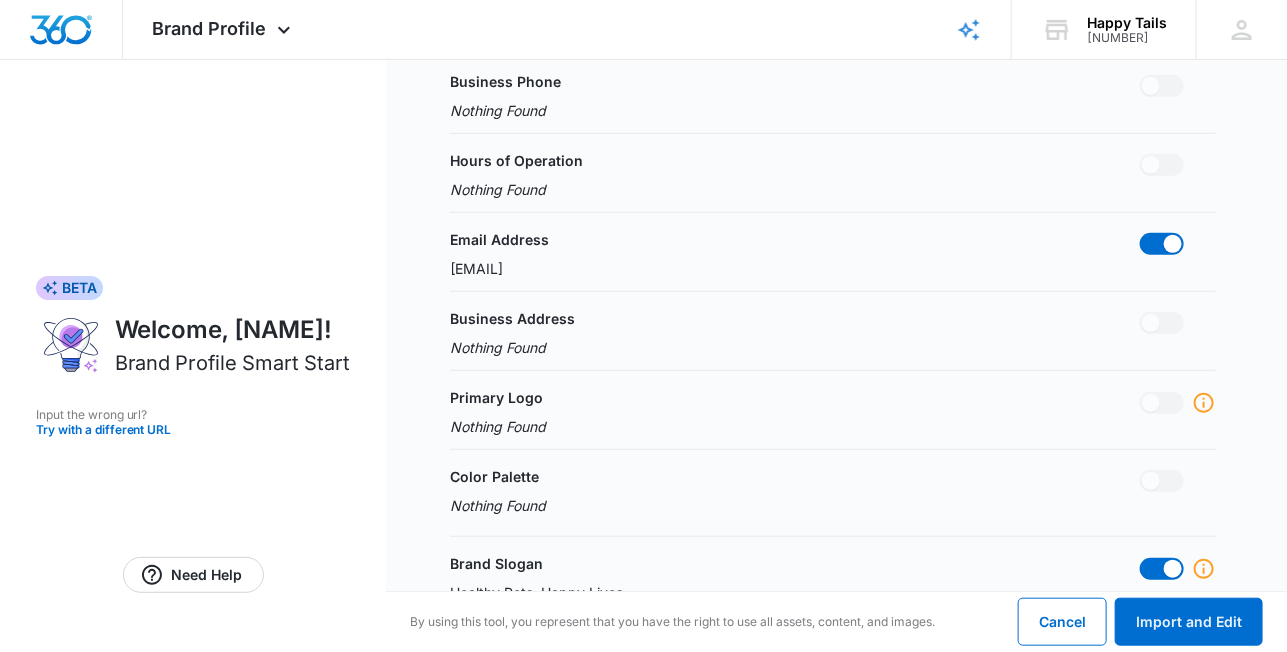scroll, scrollTop: 333, scrollLeft: 0, axis: vertical 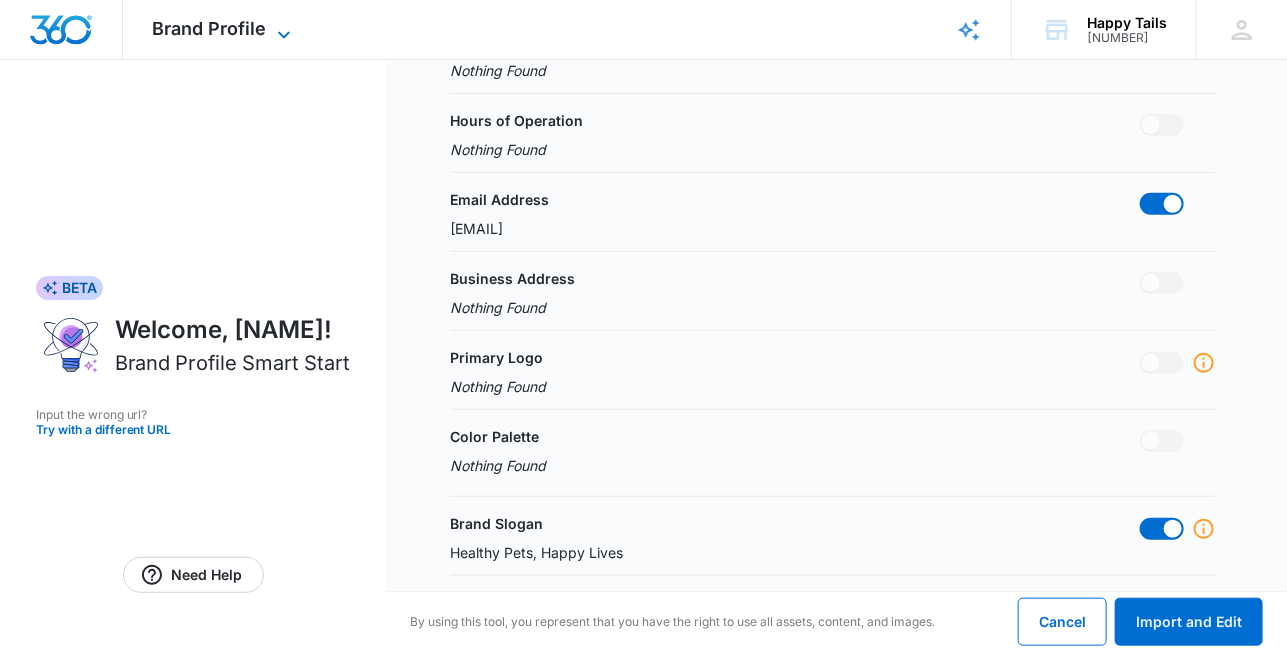 click on "Brand Profile" at bounding box center (210, 28) 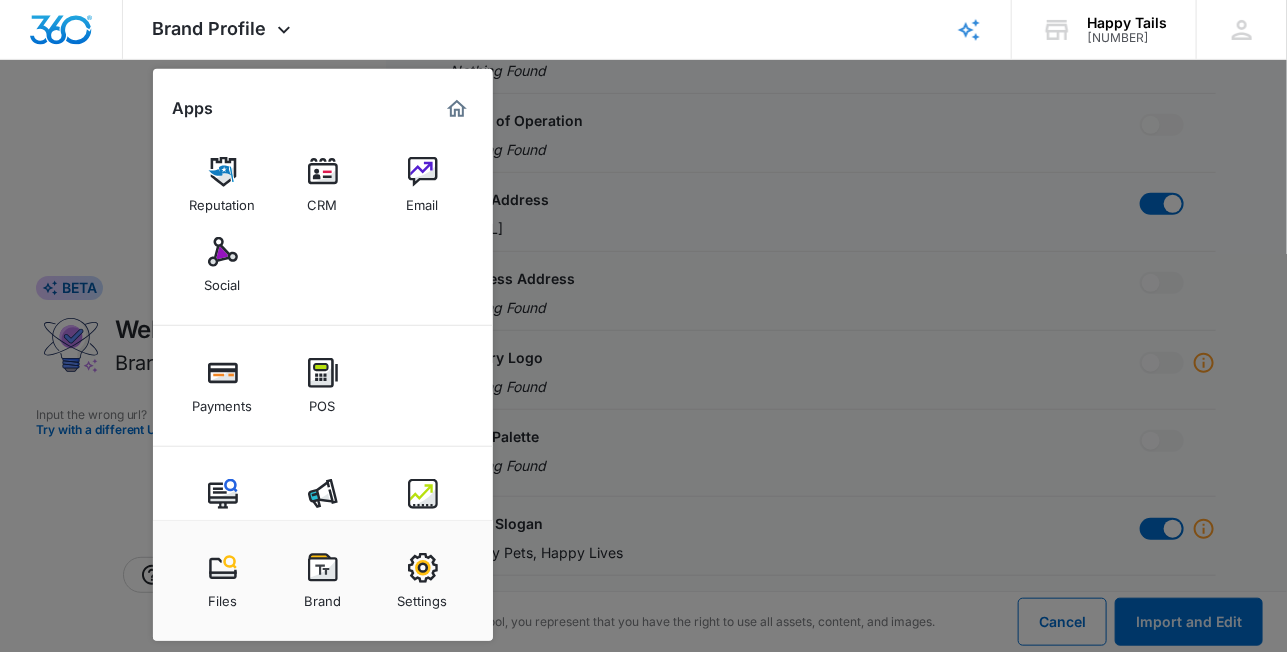 scroll, scrollTop: 0, scrollLeft: 0, axis: both 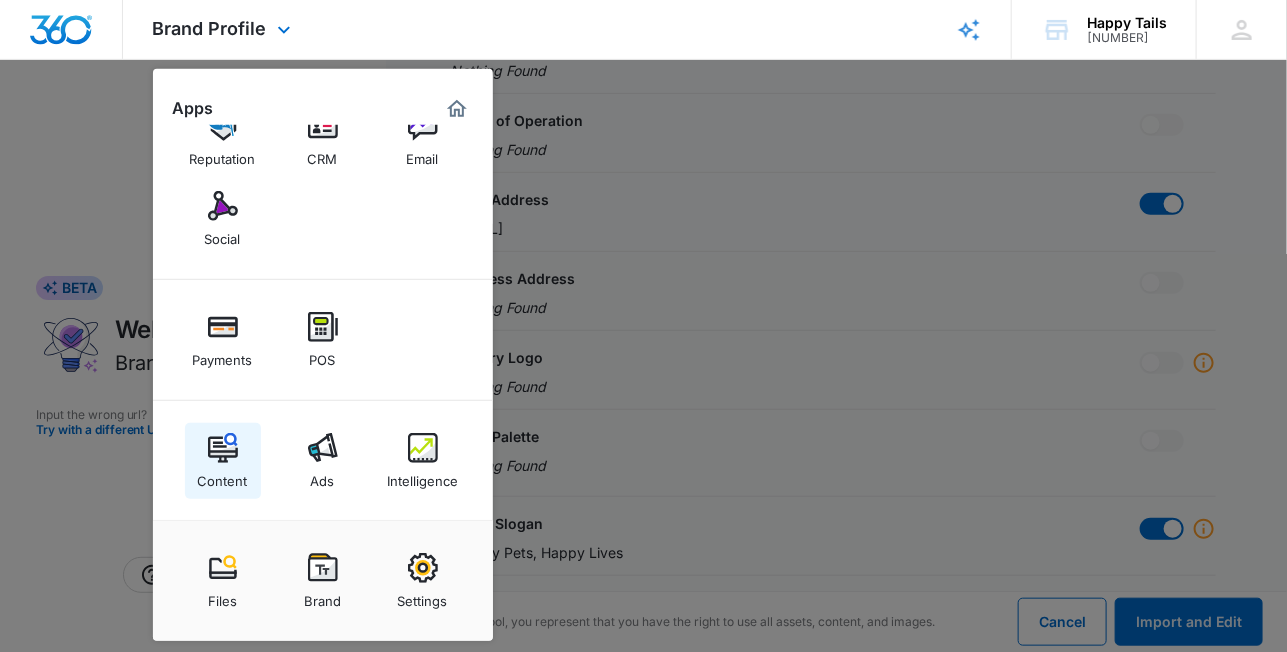 click at bounding box center [223, 448] 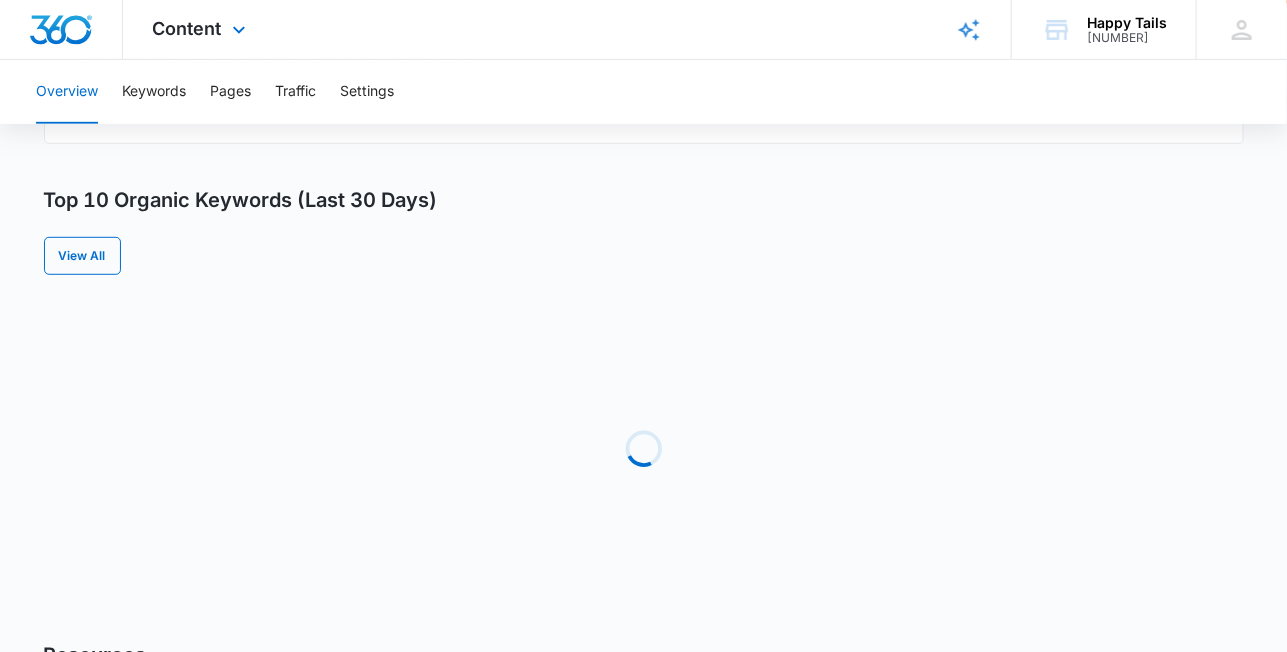 scroll, scrollTop: 0, scrollLeft: 0, axis: both 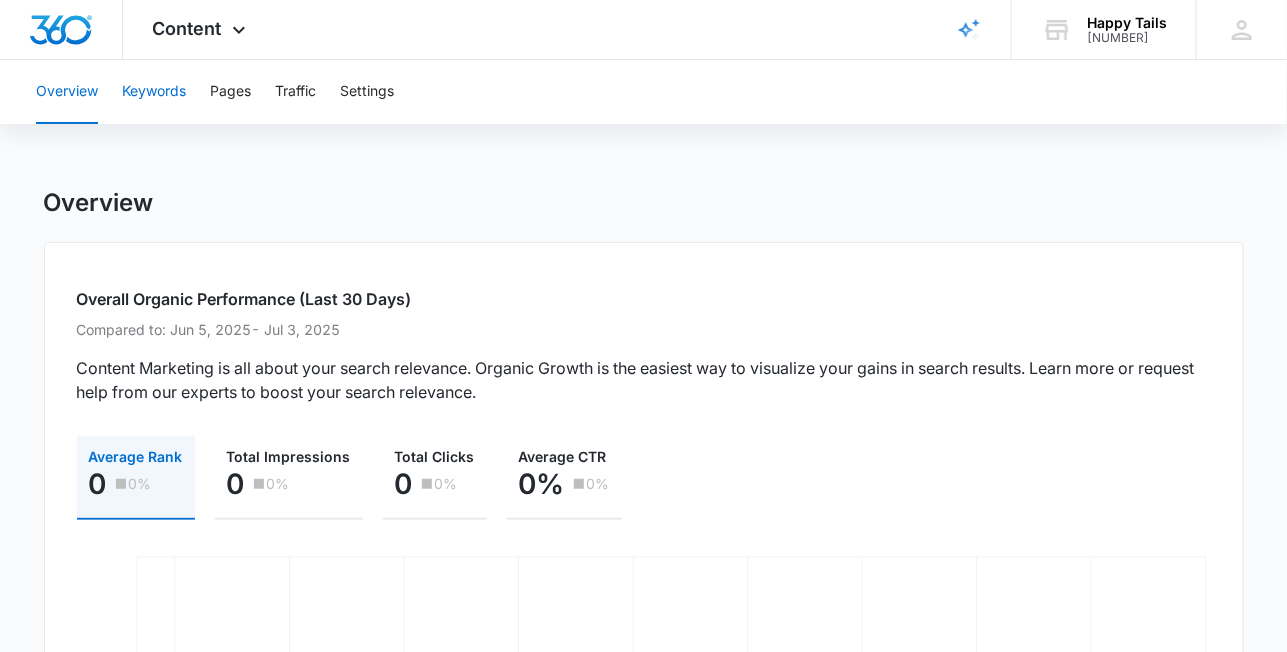click on "Keywords" at bounding box center (154, 92) 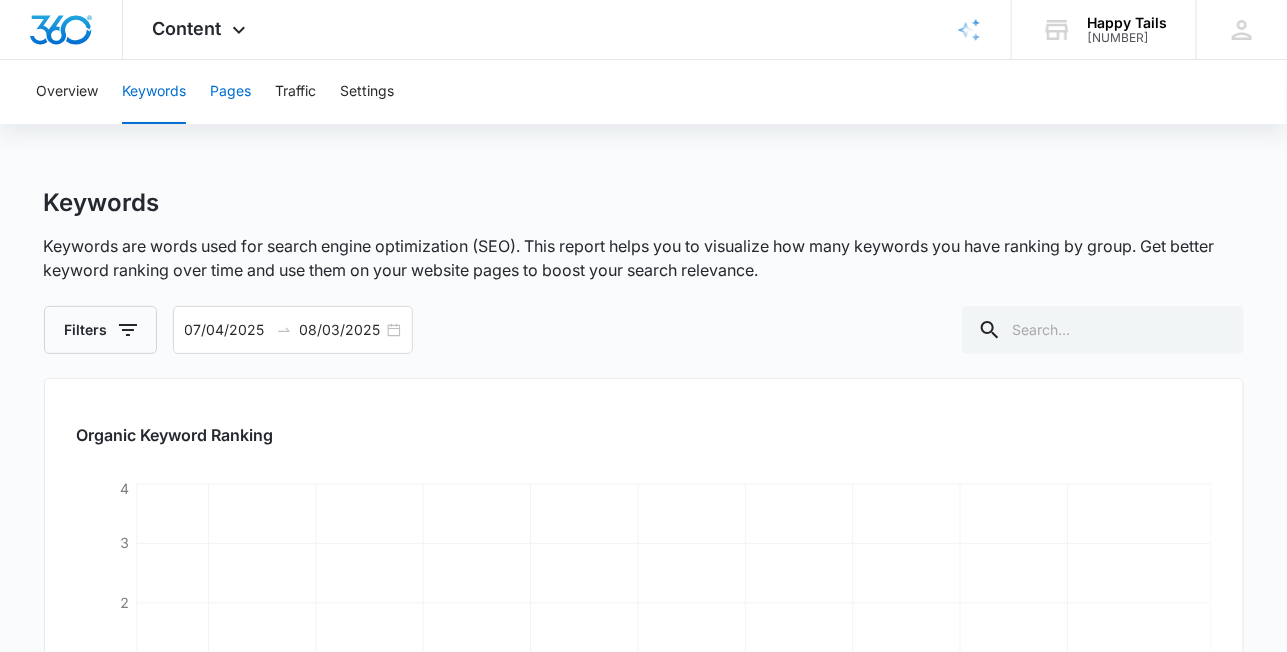 click on "Pages" at bounding box center [230, 92] 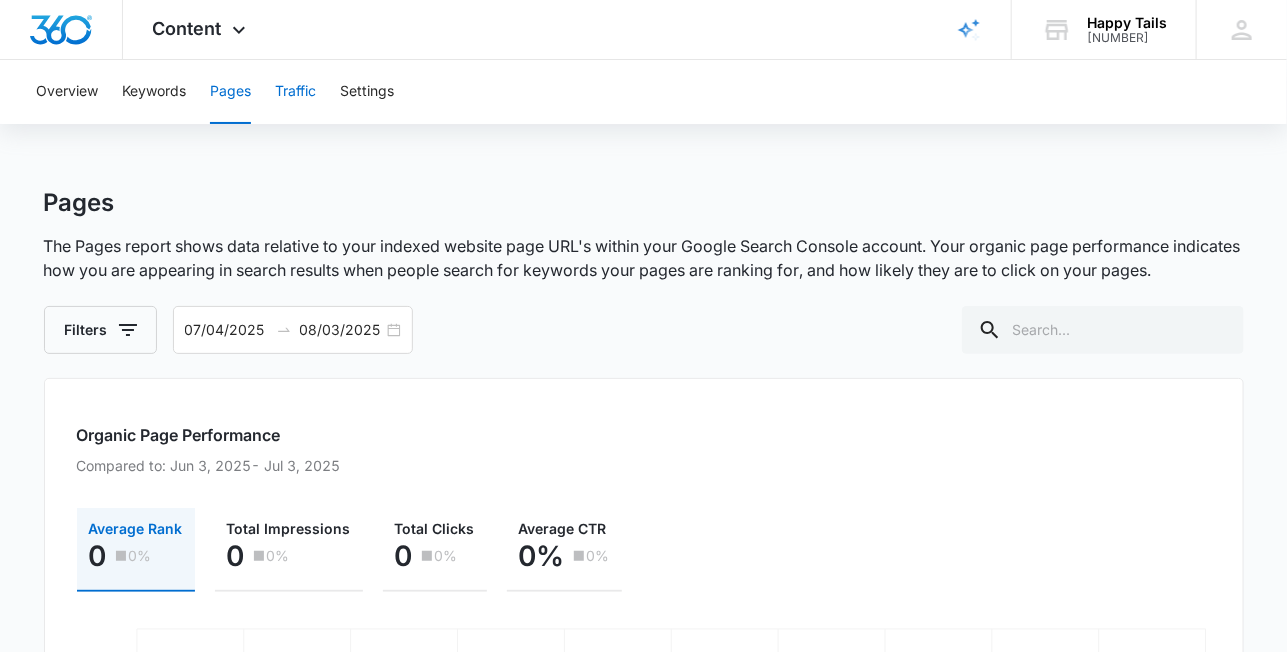 click on "Traffic" at bounding box center [295, 92] 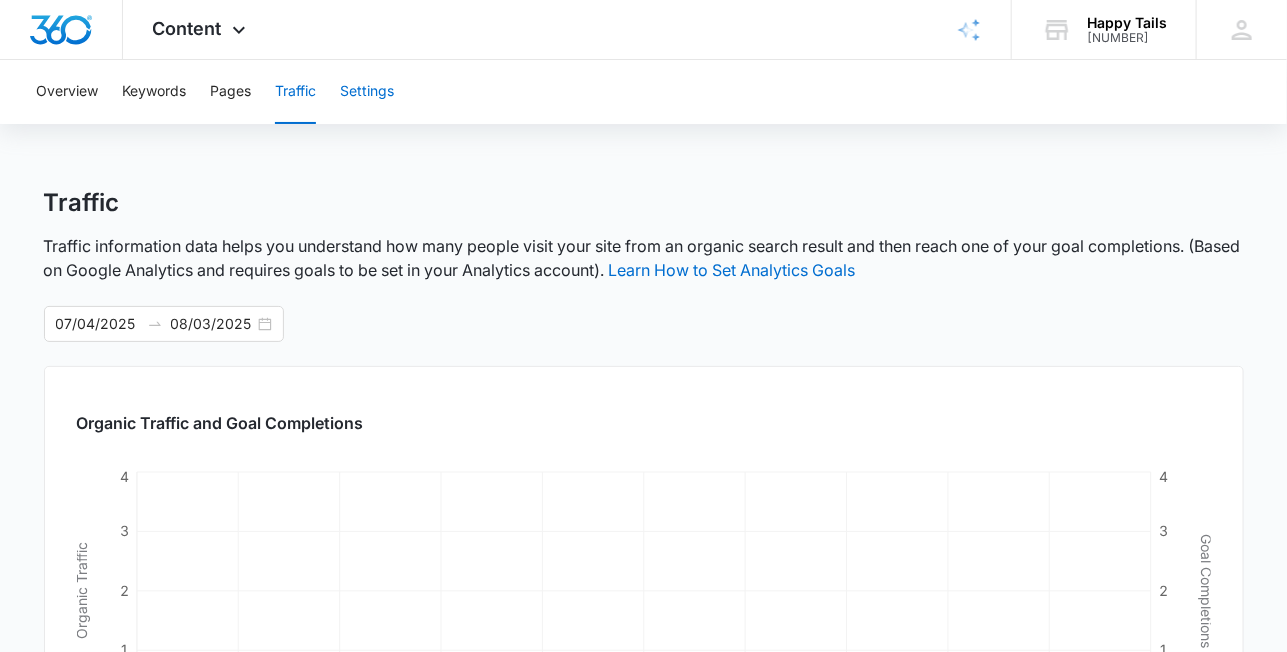 click on "Settings" at bounding box center [367, 92] 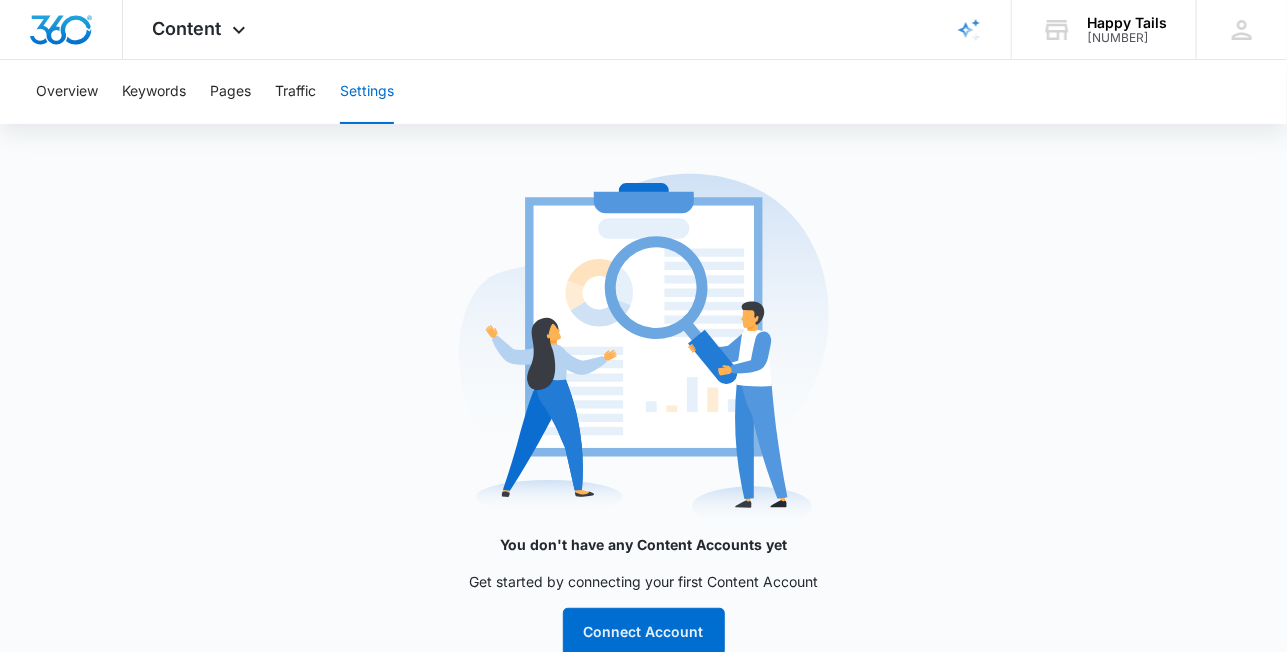 scroll, scrollTop: 51, scrollLeft: 0, axis: vertical 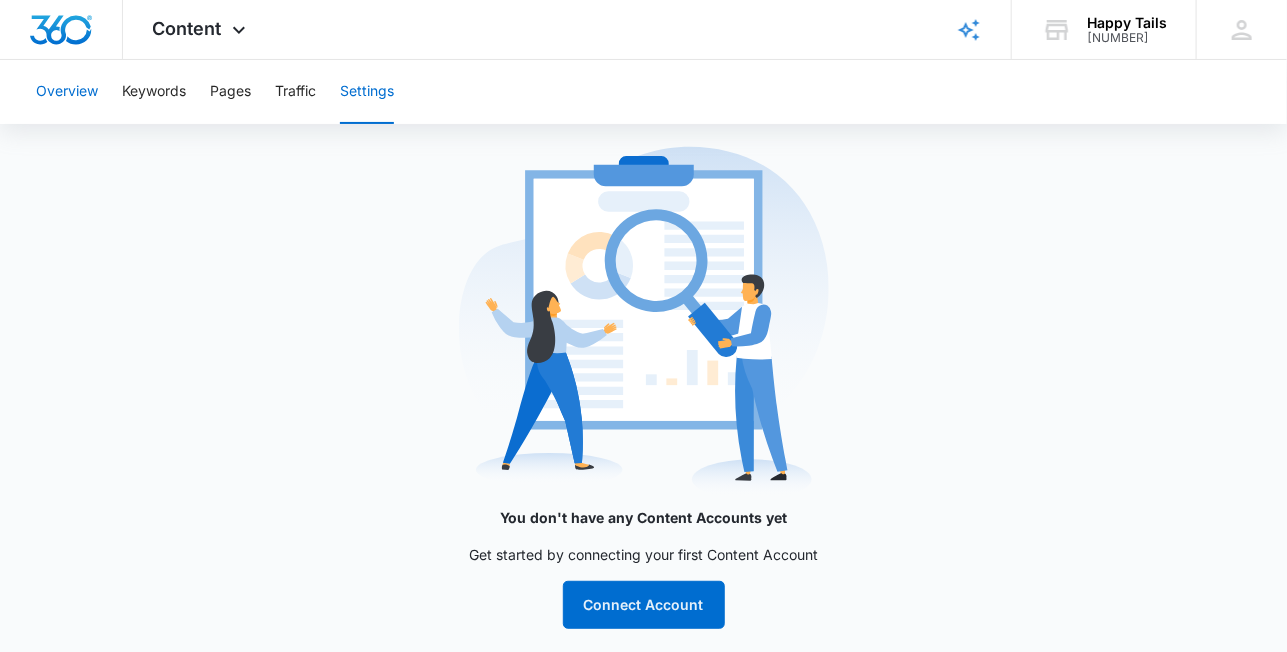 click on "Overview" at bounding box center [67, 92] 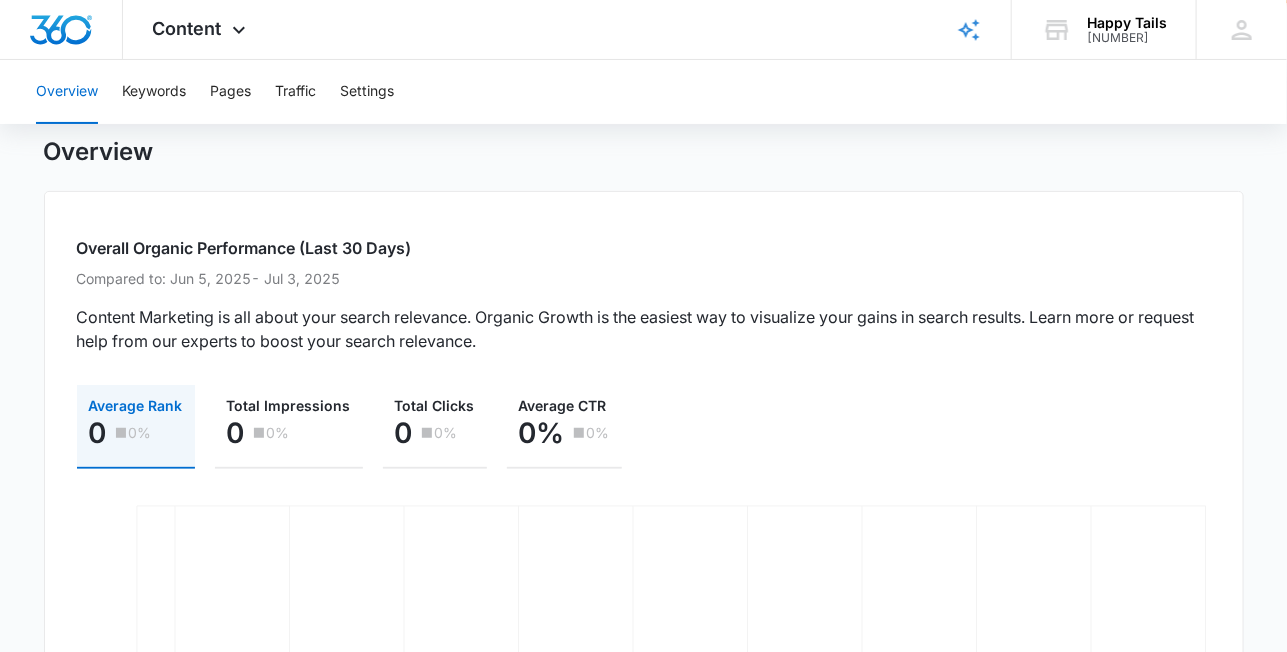 scroll, scrollTop: 0, scrollLeft: 0, axis: both 